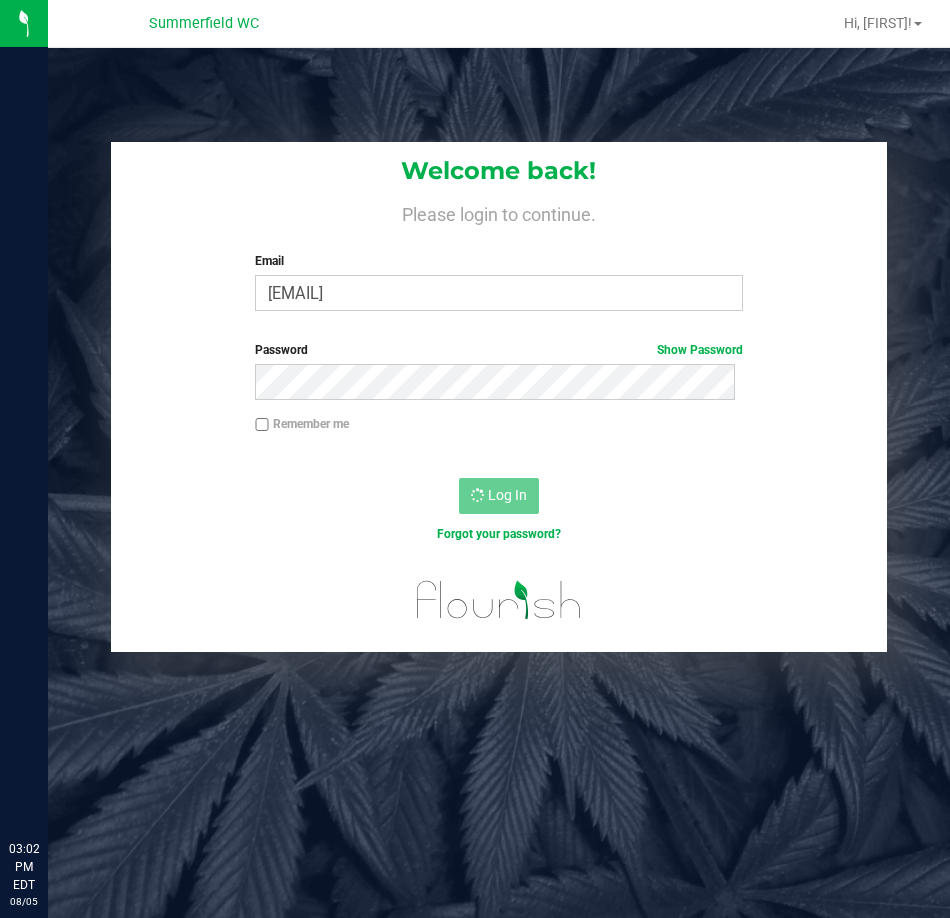 scroll, scrollTop: 0, scrollLeft: 0, axis: both 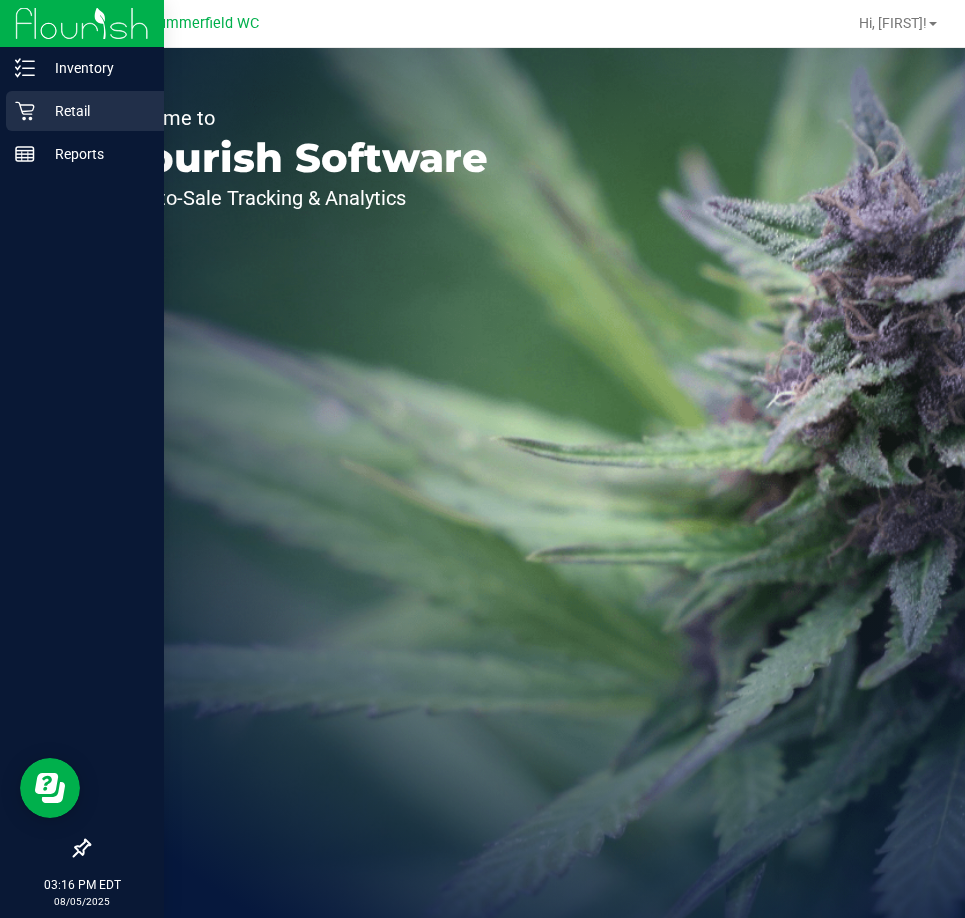 click 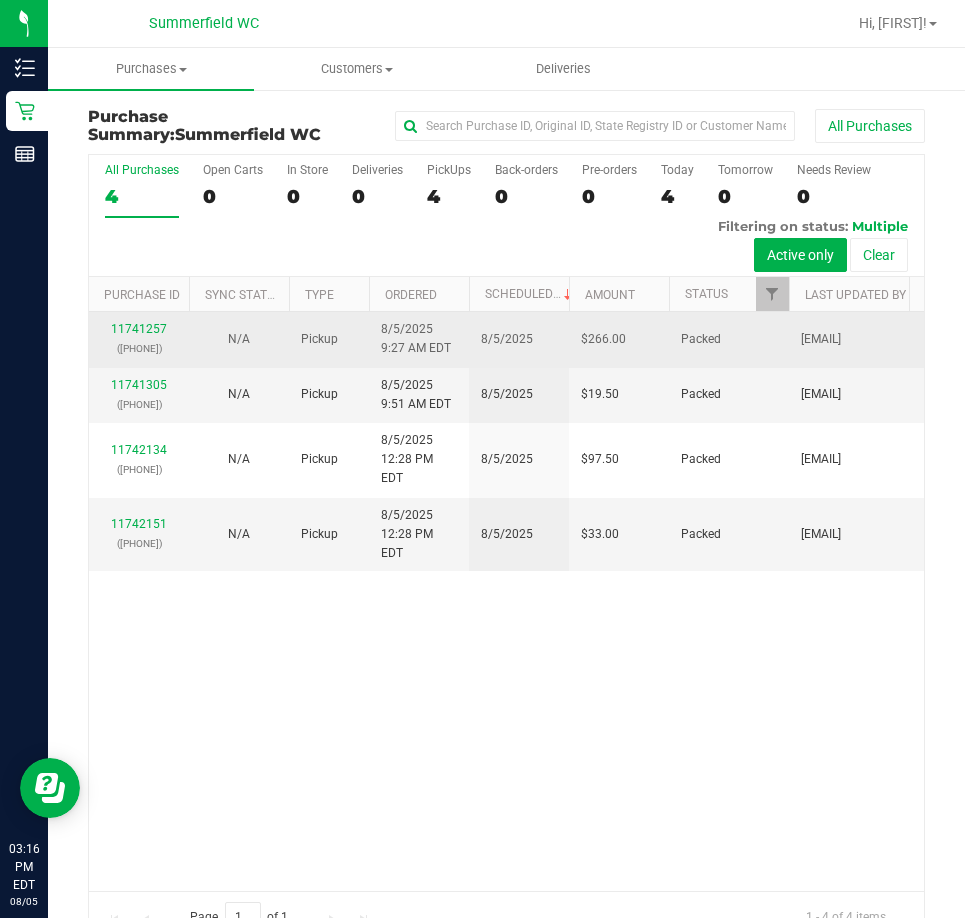 click on "([PHONE])" at bounding box center [139, 348] 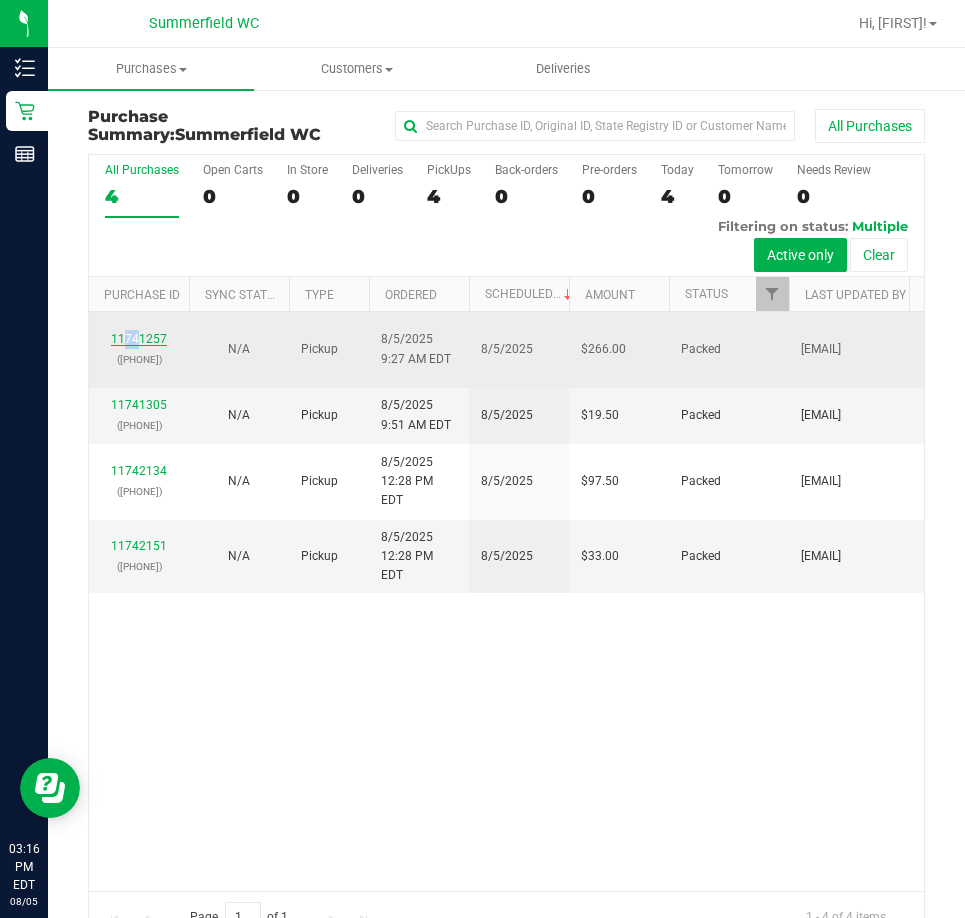click on "[NUMBER]
([PHONE])" at bounding box center (139, 349) 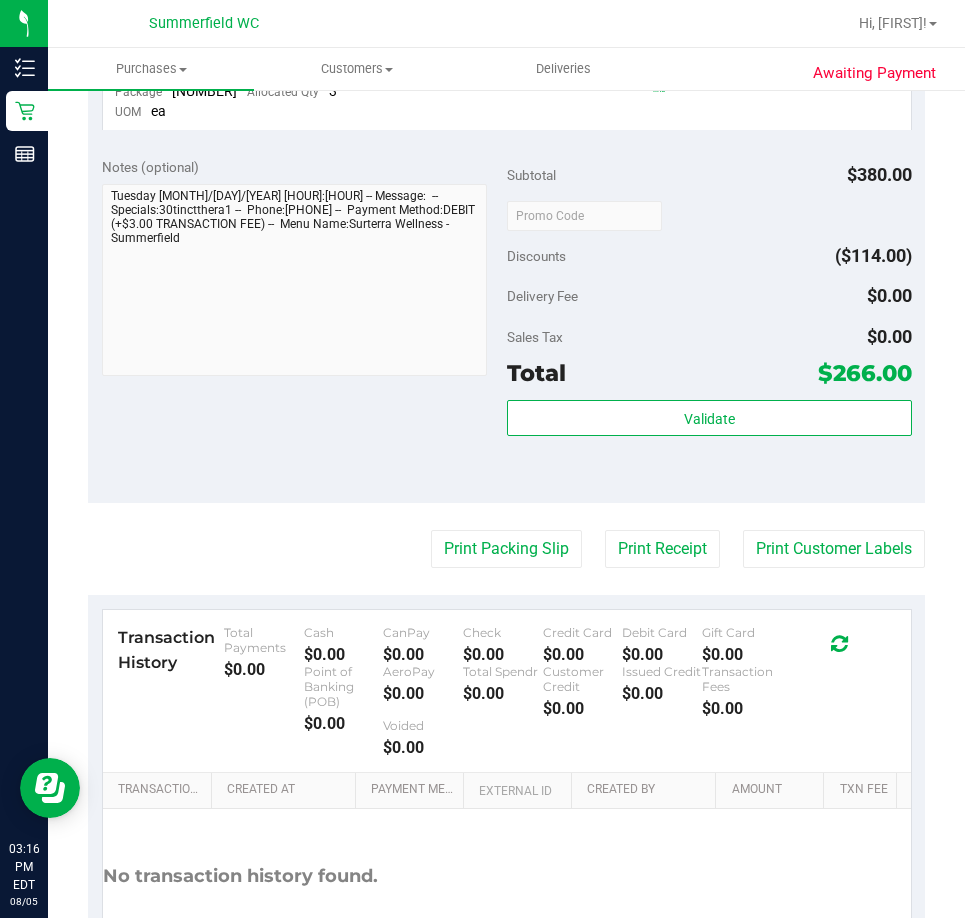 scroll, scrollTop: 898, scrollLeft: 0, axis: vertical 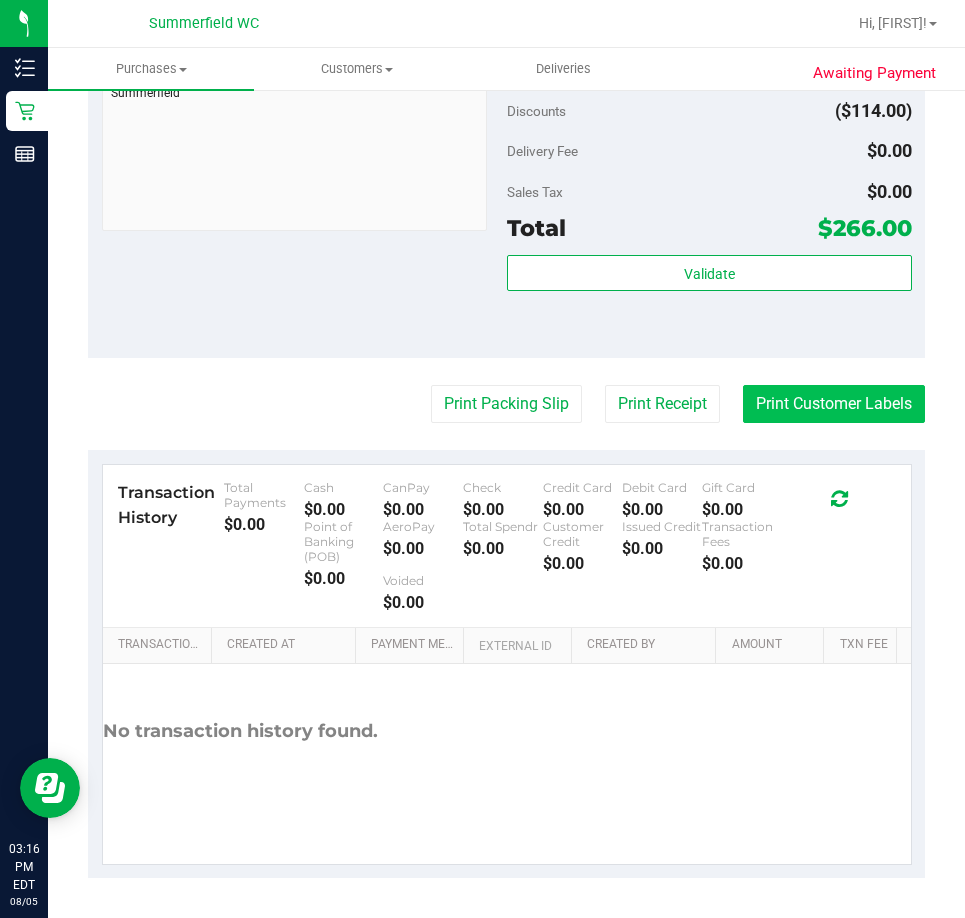 click on "Print Customer Labels" at bounding box center [834, 404] 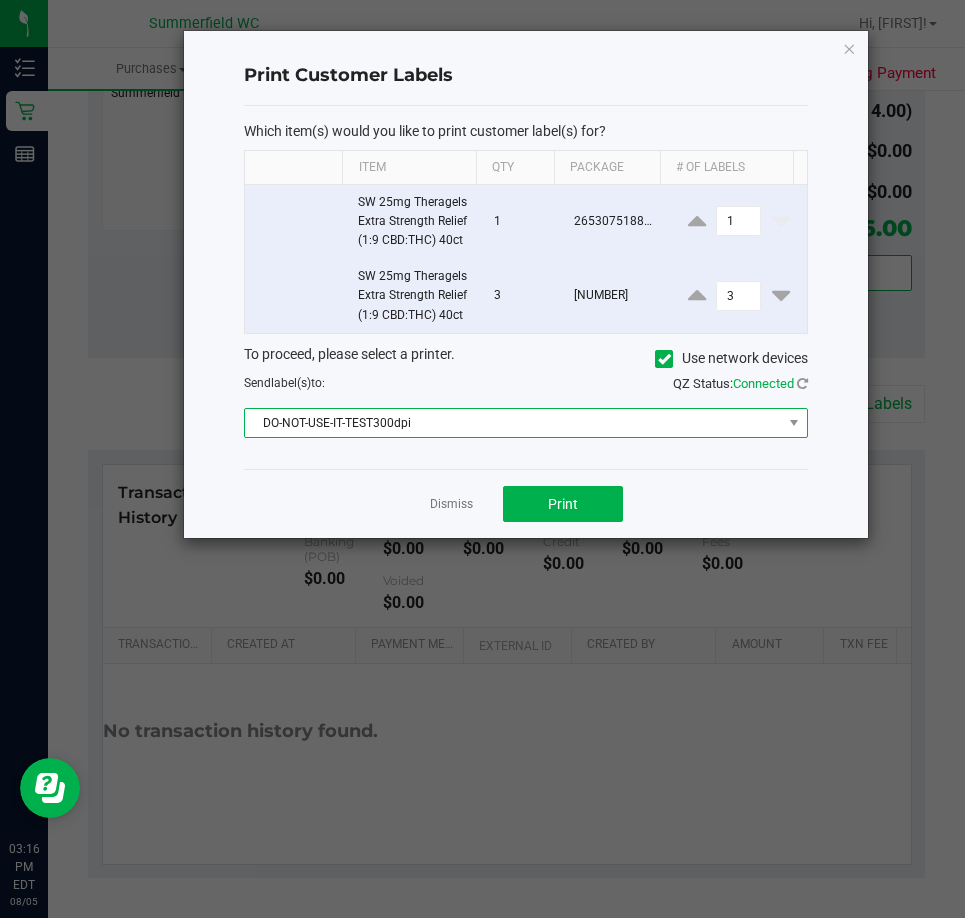 click on "DO-NOT-USE-IT-TEST300dpi" at bounding box center (513, 423) 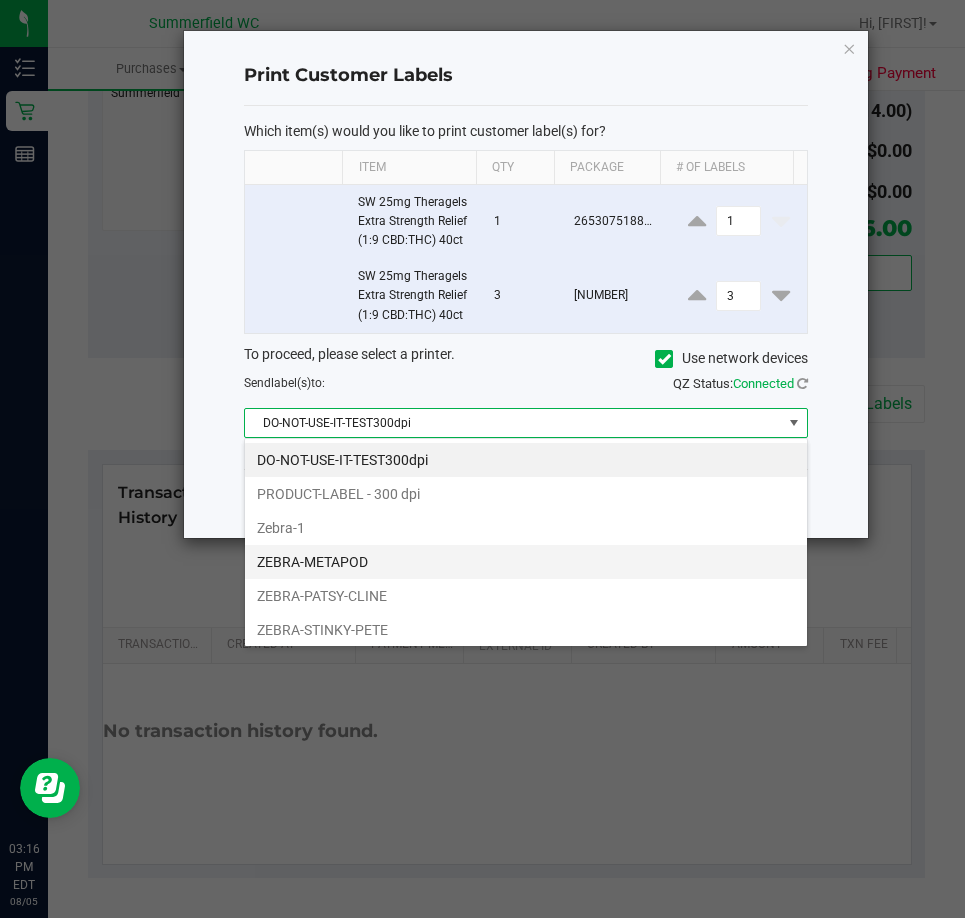 scroll, scrollTop: 99970, scrollLeft: 99436, axis: both 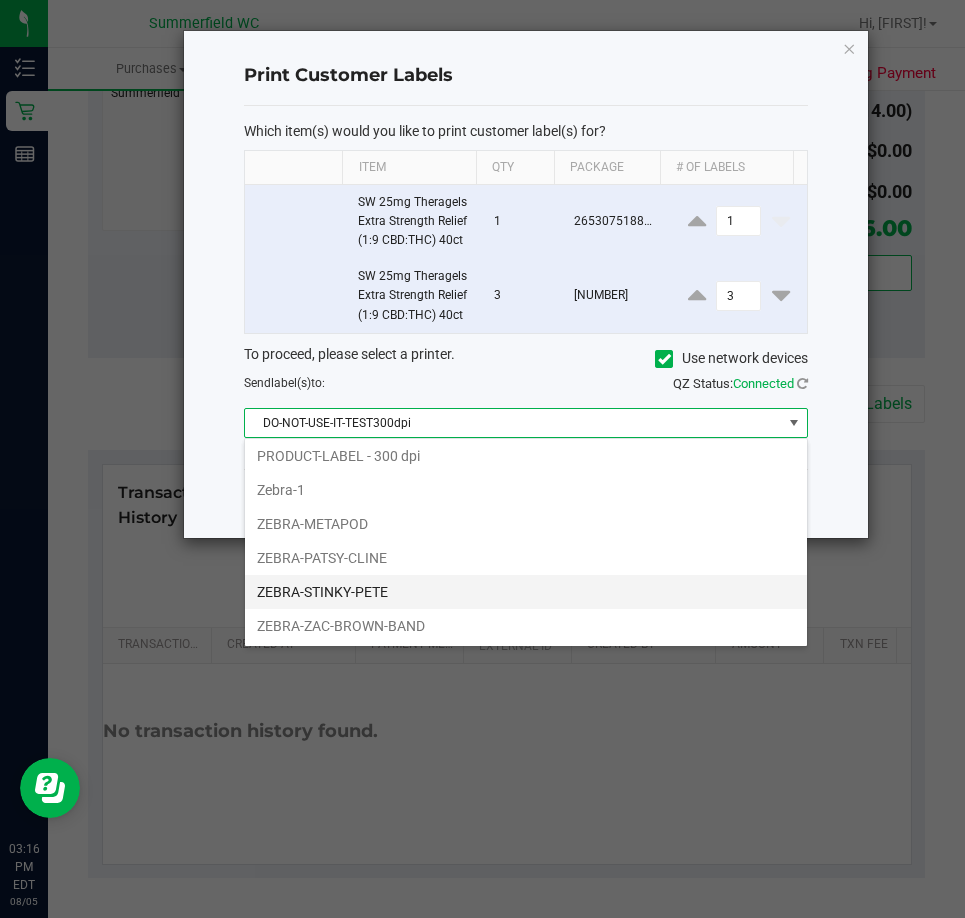 click on "ZEBRA-STINKY-PETE" at bounding box center (526, 592) 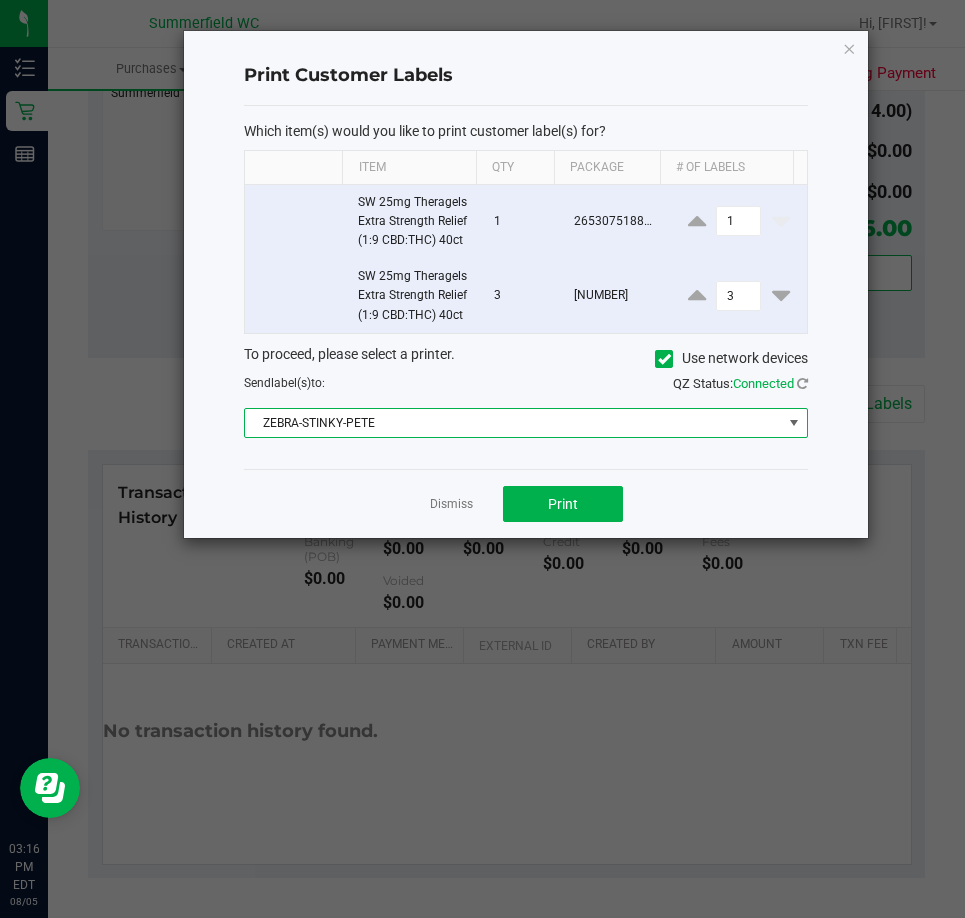 click on "Dismiss" 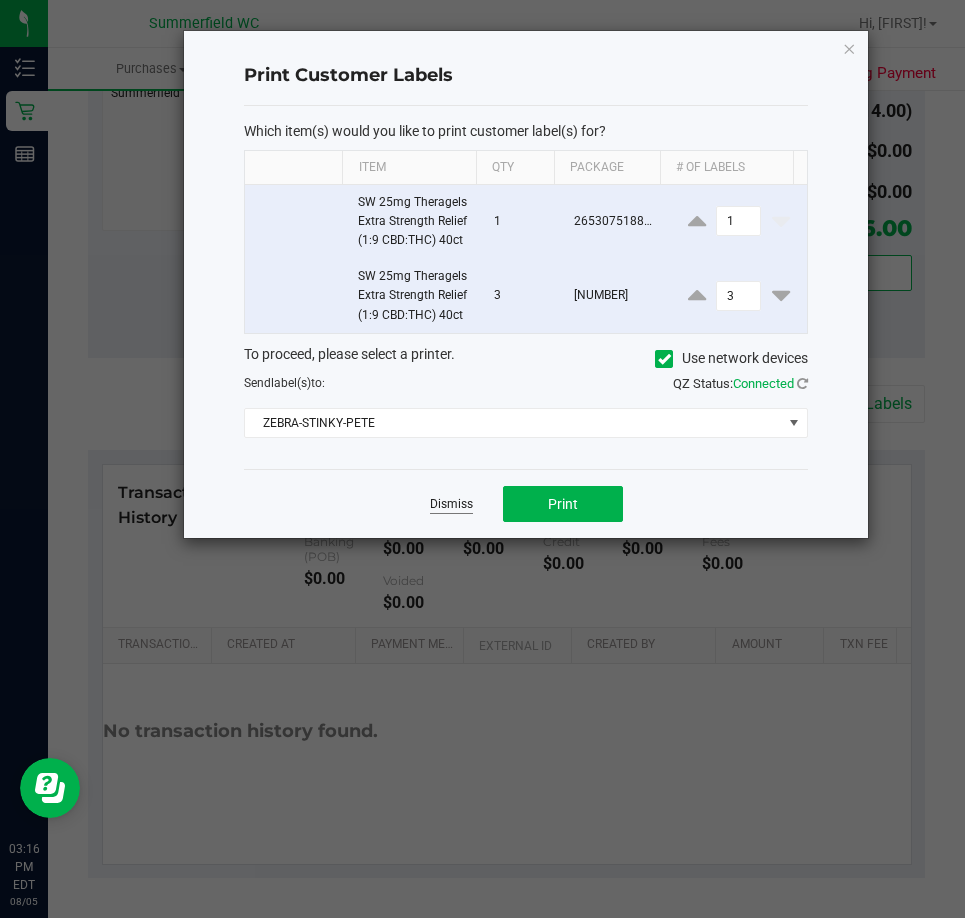 click on "Dismiss" 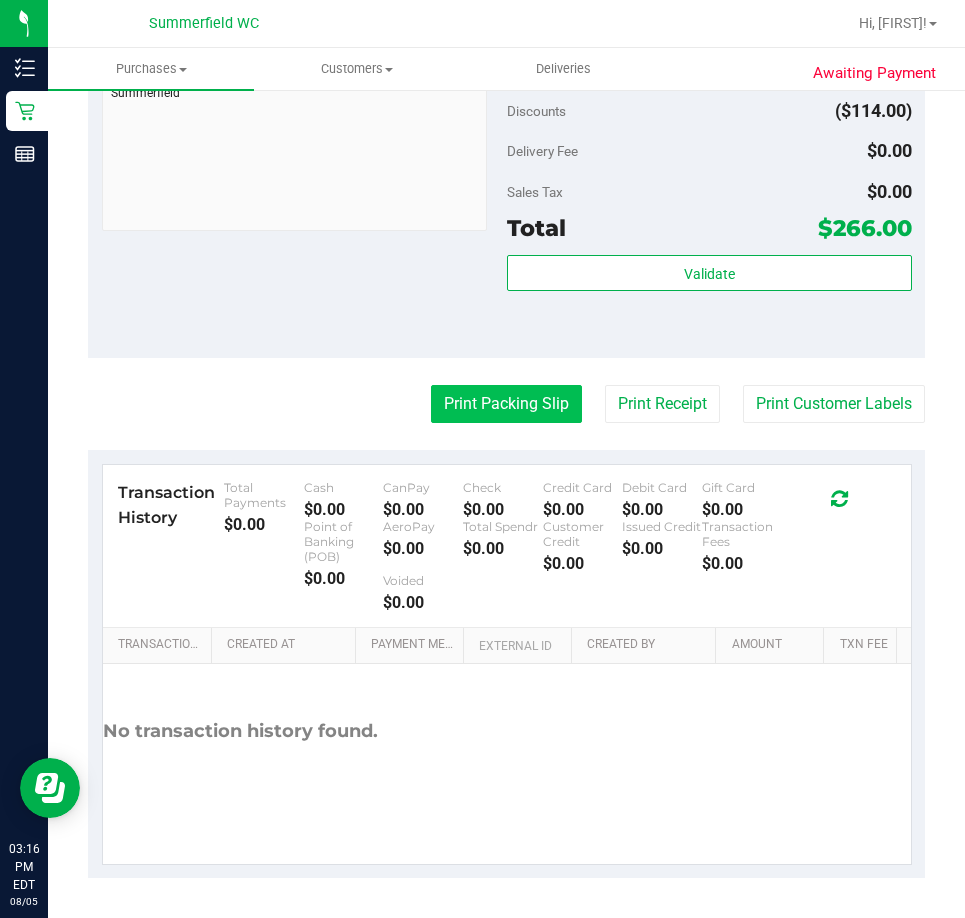 drag, startPoint x: 486, startPoint y: 430, endPoint x: 500, endPoint y: 409, distance: 25.23886 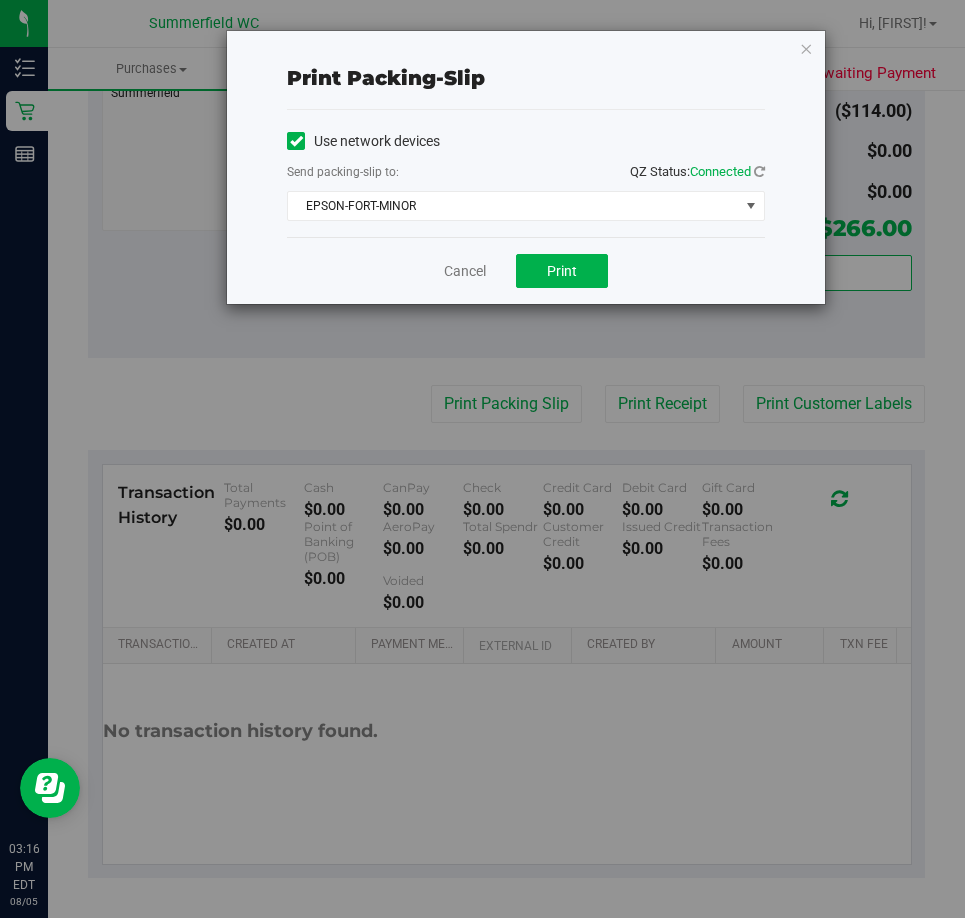 click on "Use network devices
Send packing-slip to:
QZ Status:   Connected
EPSON-FORT-MINOR Choose printer EPSON-FORT-MINOR EPSON-METAPOD EPSON-NORTHSTAR EPSON-OREGON EPSON-PATSY-CLINE EPSON-RAISIN-BRAN EPSON-RIHANNA EPSON-SMOKEY-ROBINSON EPSON-STEVEN-TYLER EPSON-STINKY-PETE EPSON-TIGGER EPSON-WILL-SMITH EPSON-ZAC-BROWN-BAND" at bounding box center [526, 173] 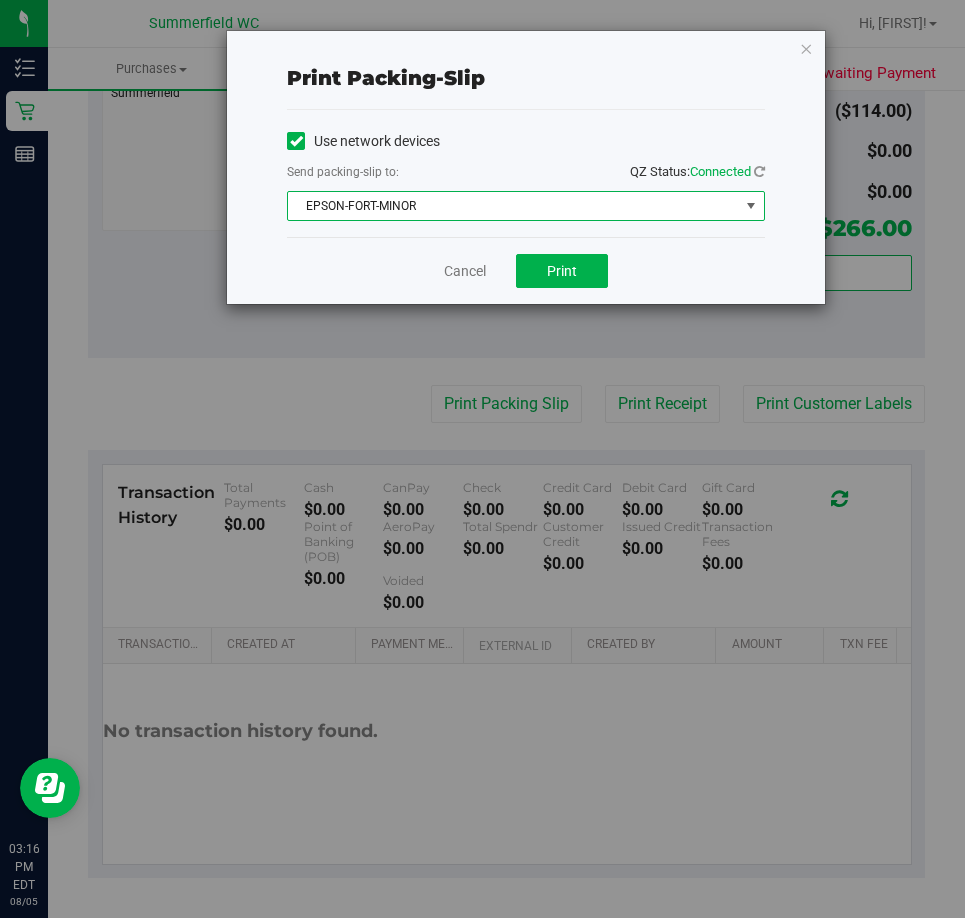 click on "EPSON-FORT-MINOR" at bounding box center (513, 206) 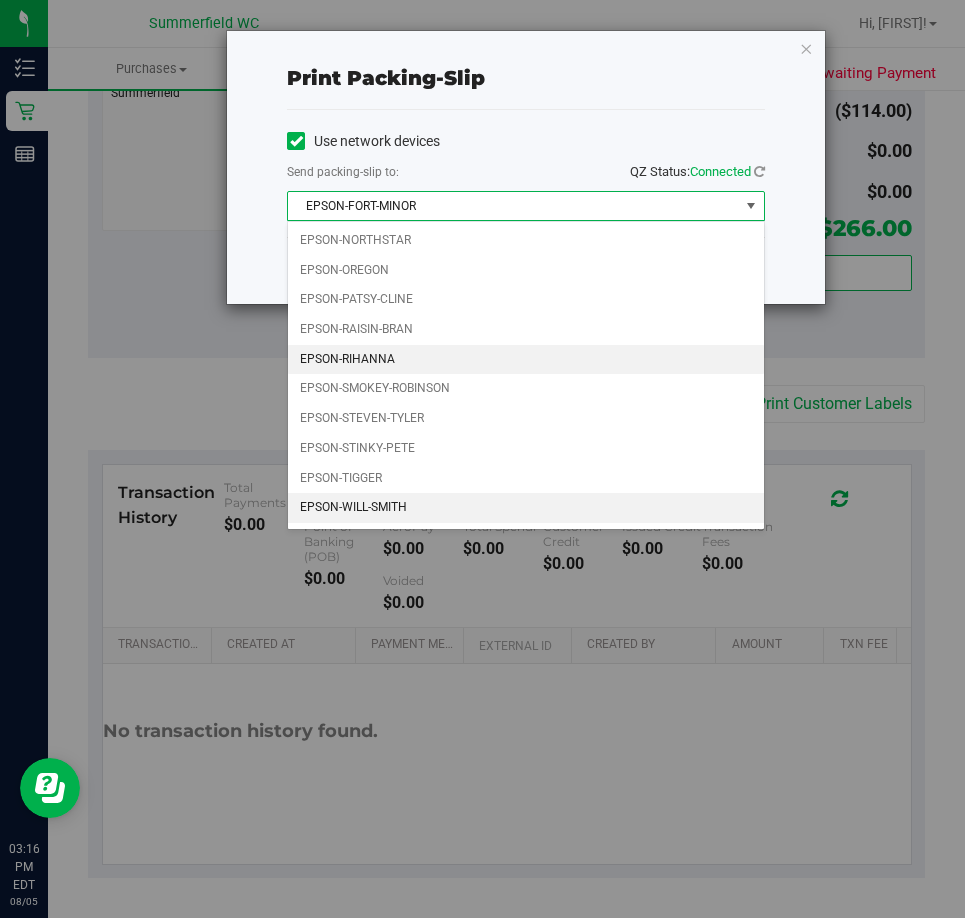 scroll, scrollTop: 86, scrollLeft: 0, axis: vertical 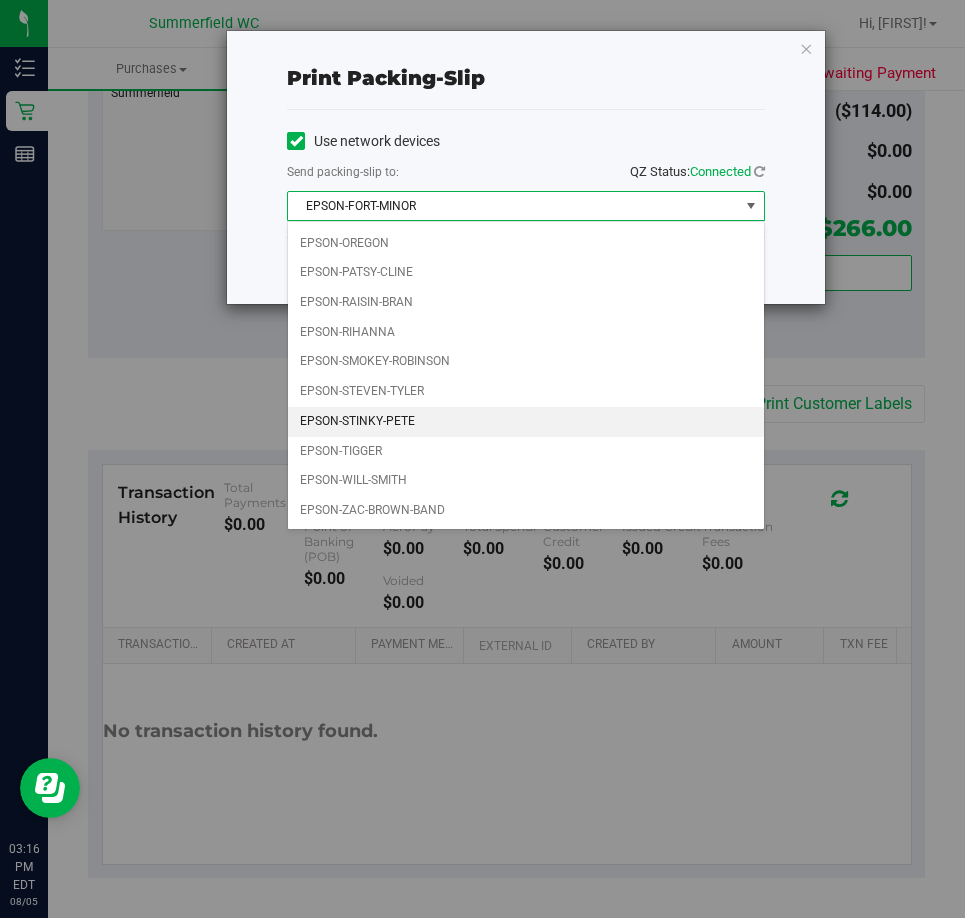 click on "EPSON-STINKY-PETE" at bounding box center (526, 422) 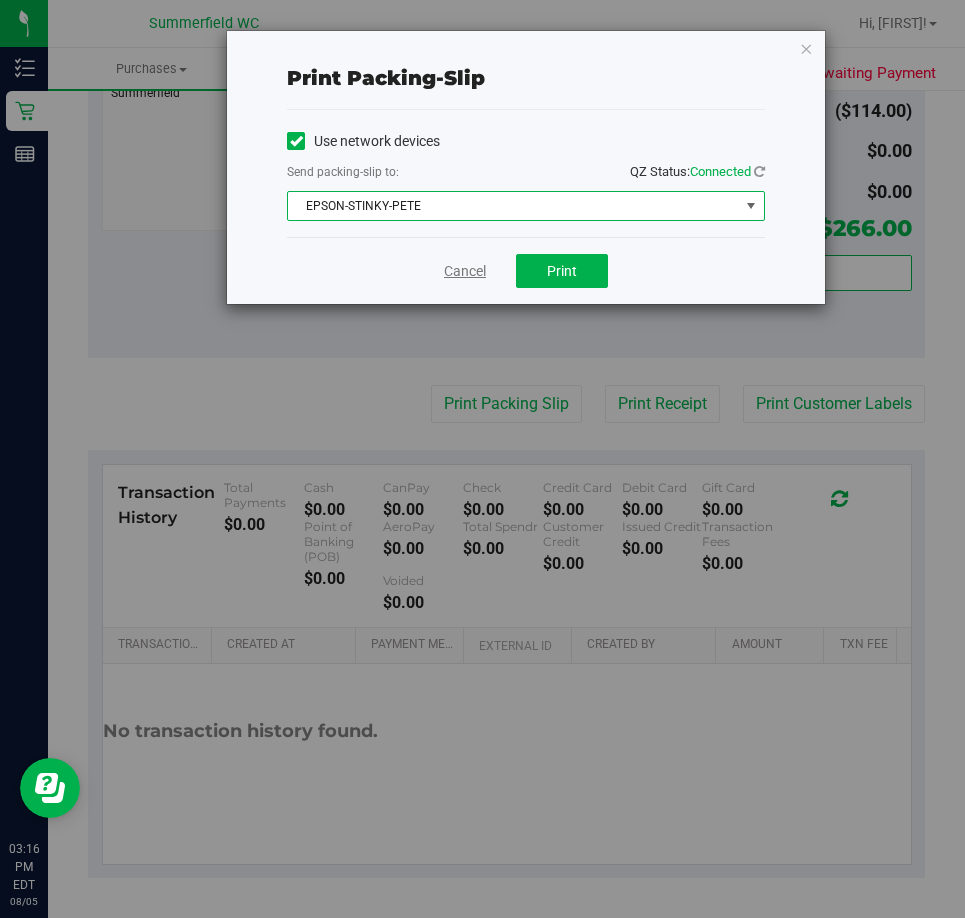 click on "Cancel" at bounding box center [465, 271] 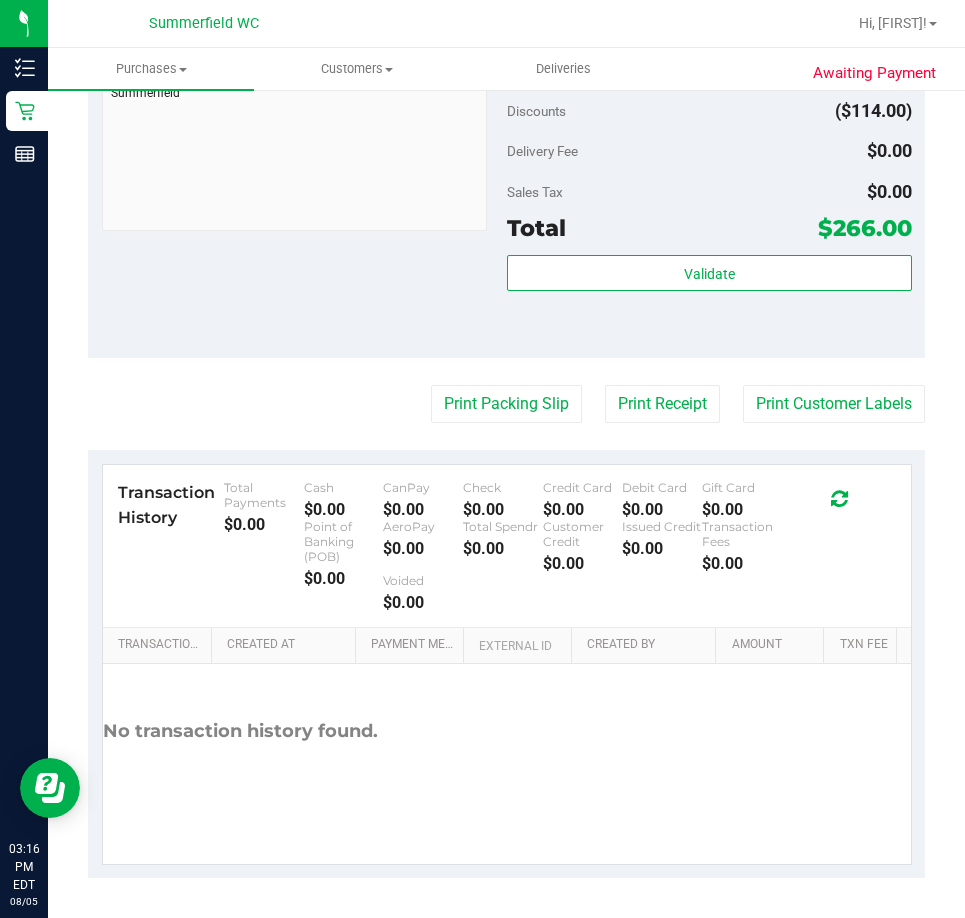 click on "Notes (optional)
Subtotal
$380.00
Discounts
($114.00)
Delivery Fee
$0.00
Sales Tax
$0.00
Total
$266.00" at bounding box center [506, 178] 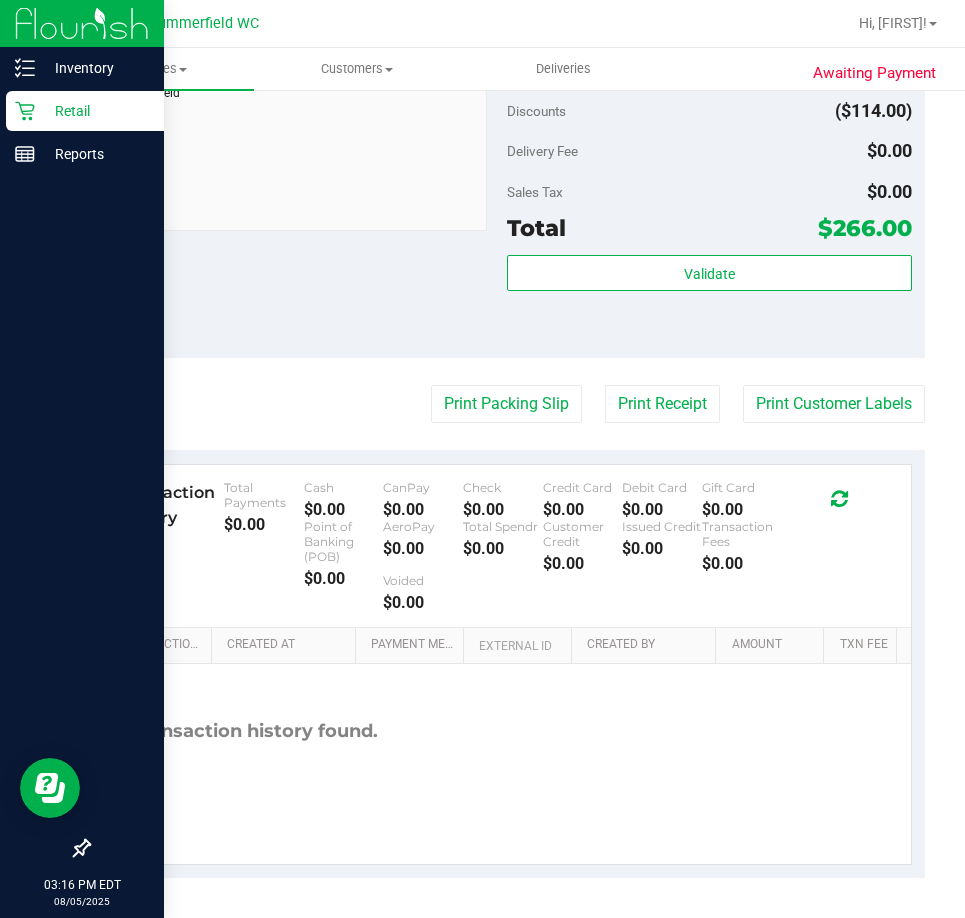 click on "Retail" at bounding box center [95, 111] 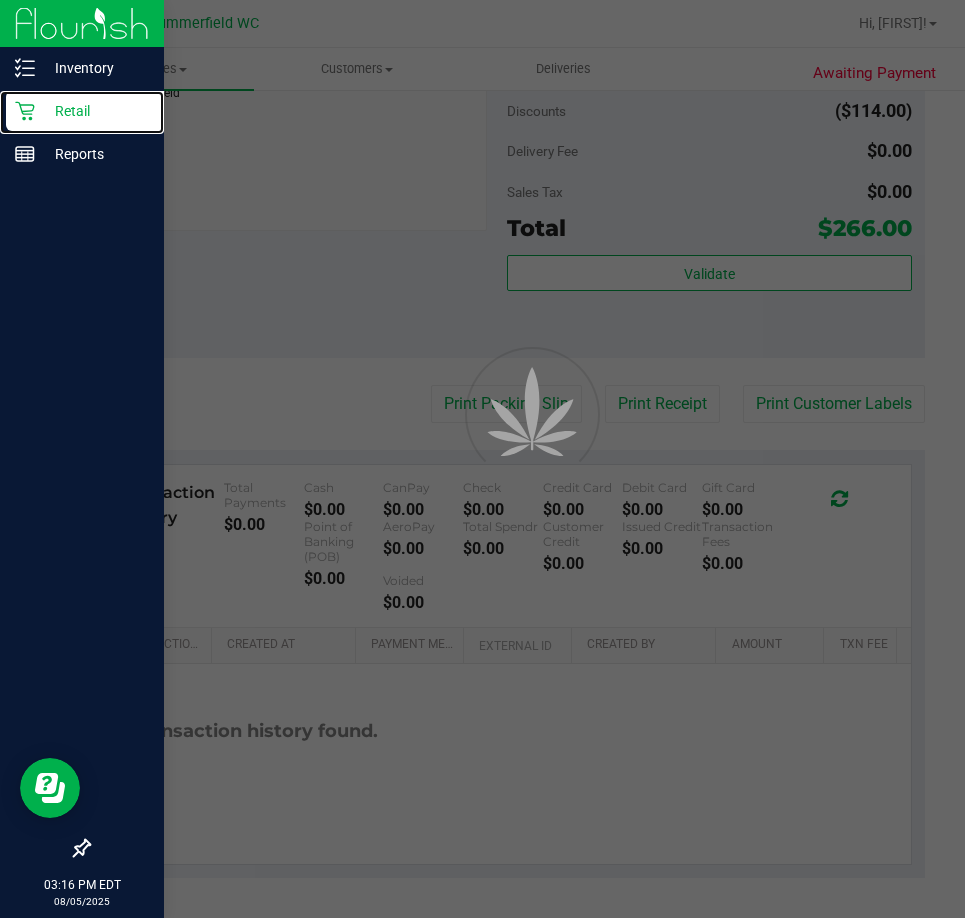 scroll, scrollTop: 0, scrollLeft: 0, axis: both 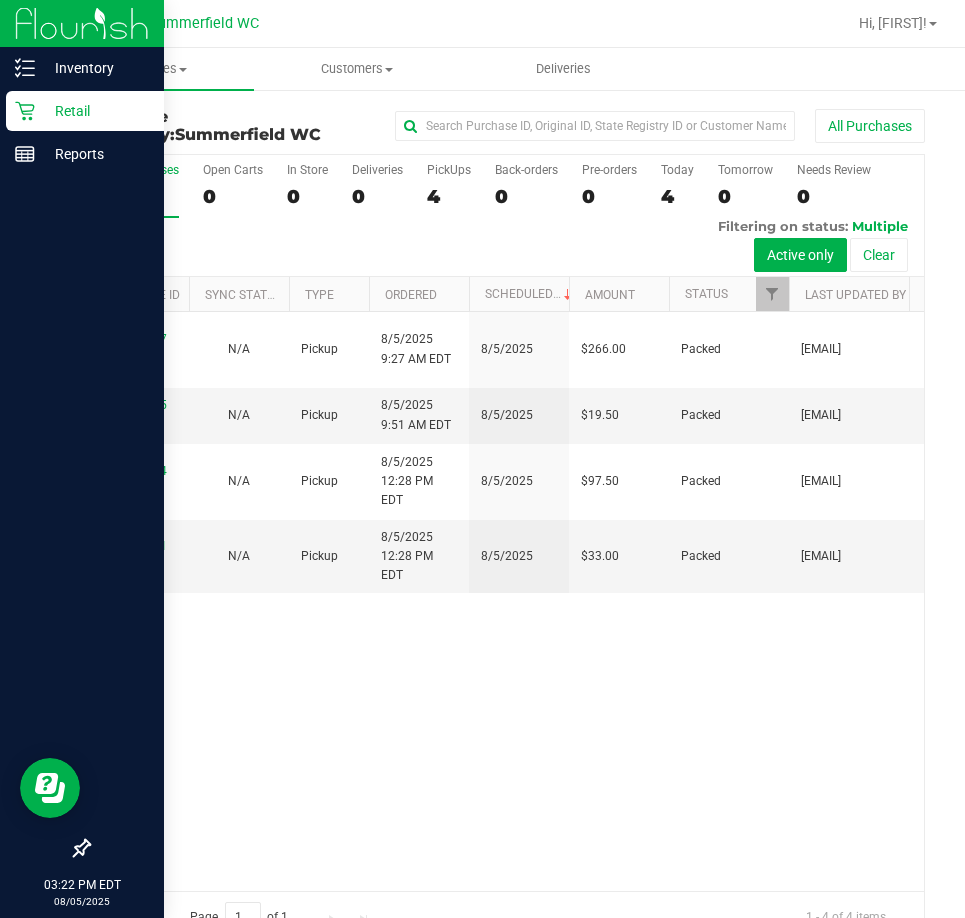 click on "Retail" at bounding box center (95, 111) 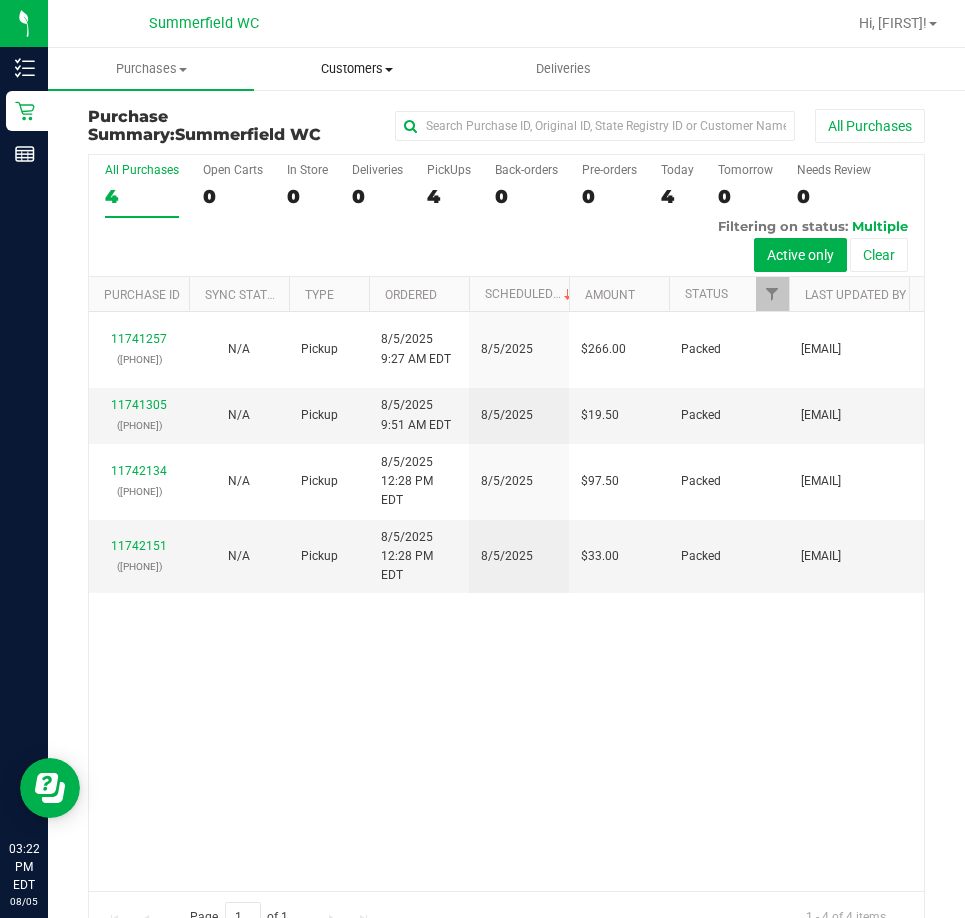 click on "Customers" at bounding box center (357, 69) 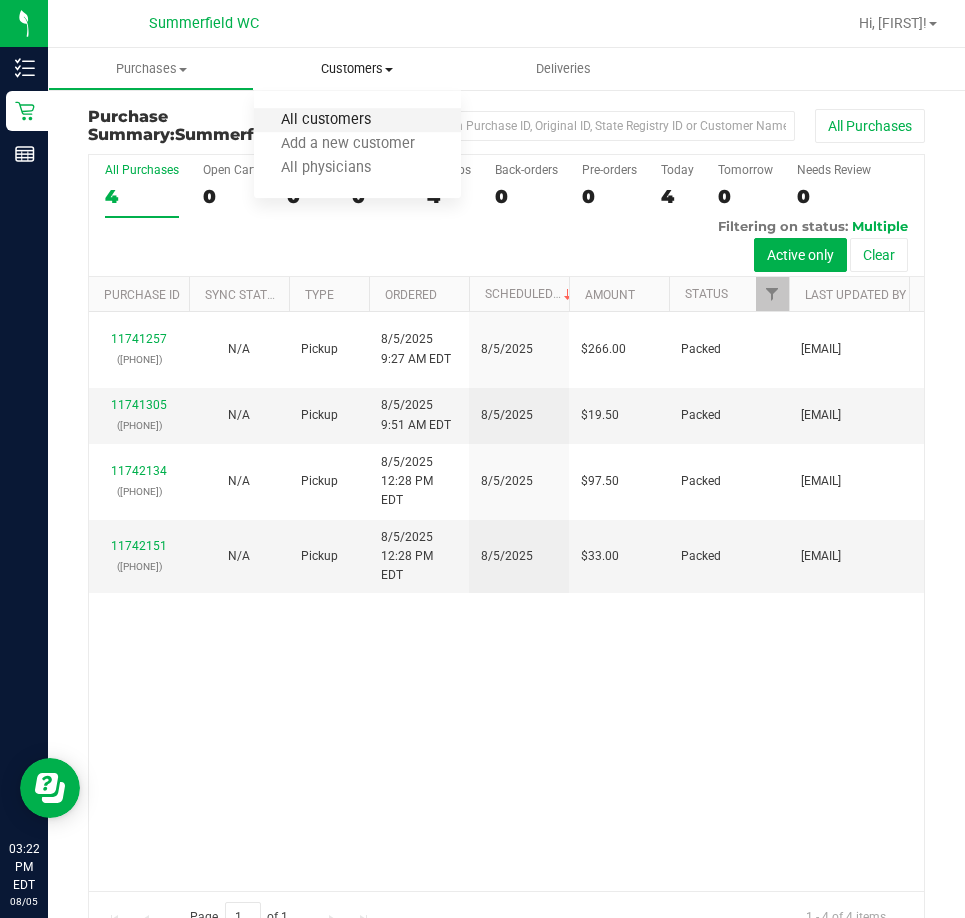 click on "All customers" at bounding box center (326, 120) 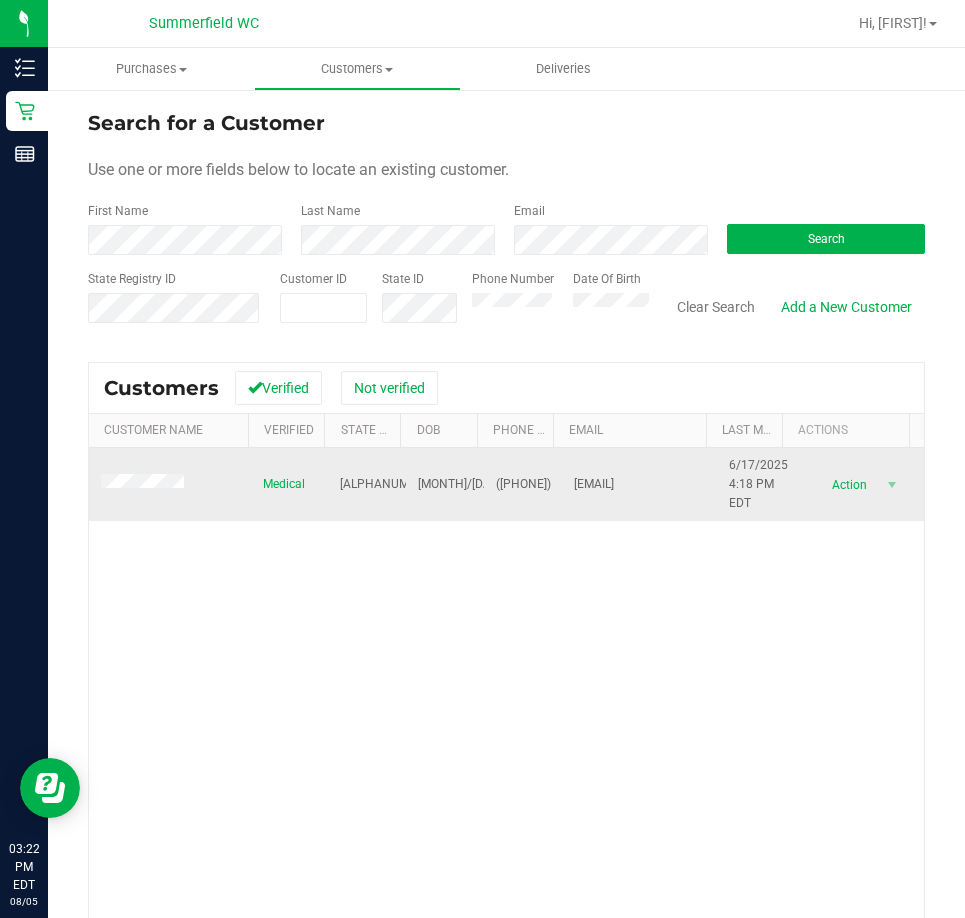 click at bounding box center [170, 485] 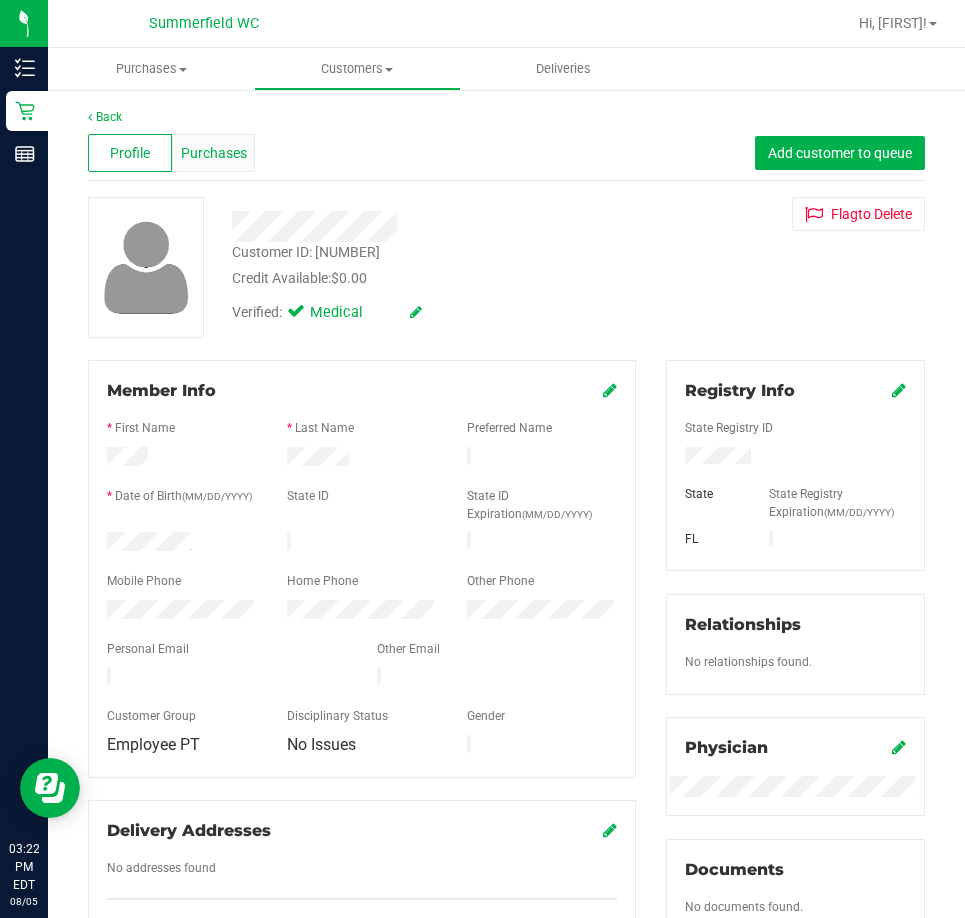 click on "Purchases" at bounding box center (214, 153) 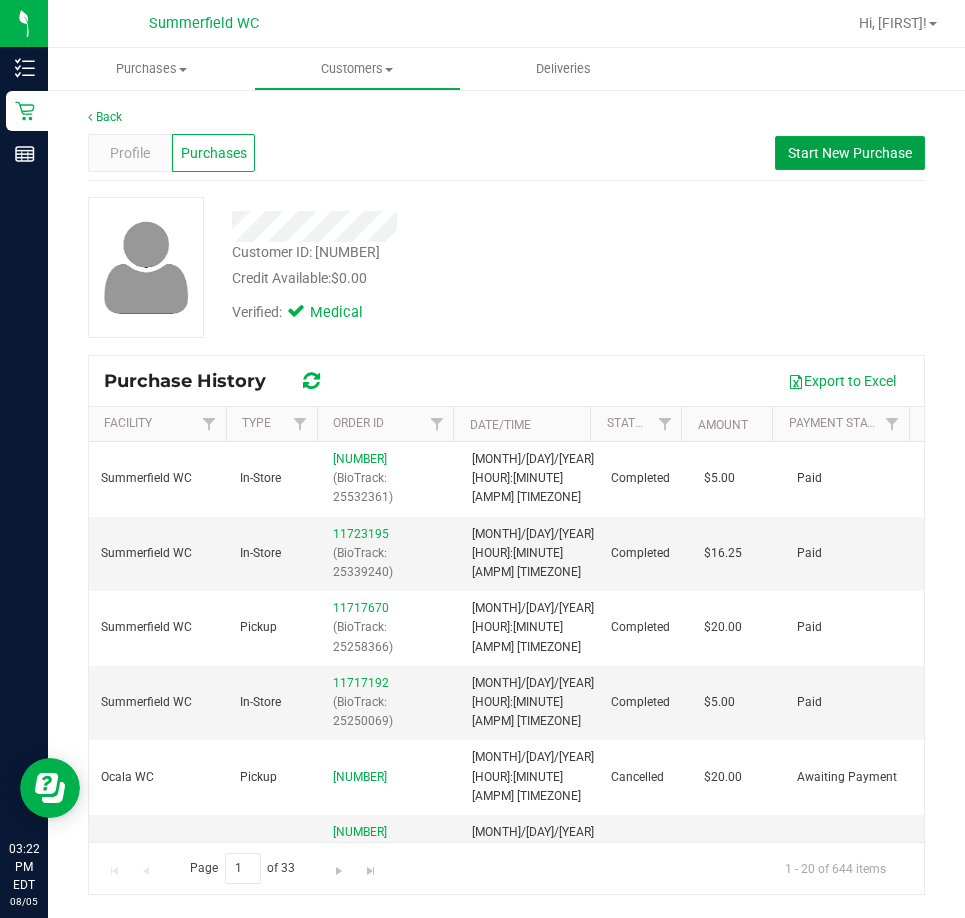 drag, startPoint x: 805, startPoint y: 157, endPoint x: 750, endPoint y: 273, distance: 128.37834 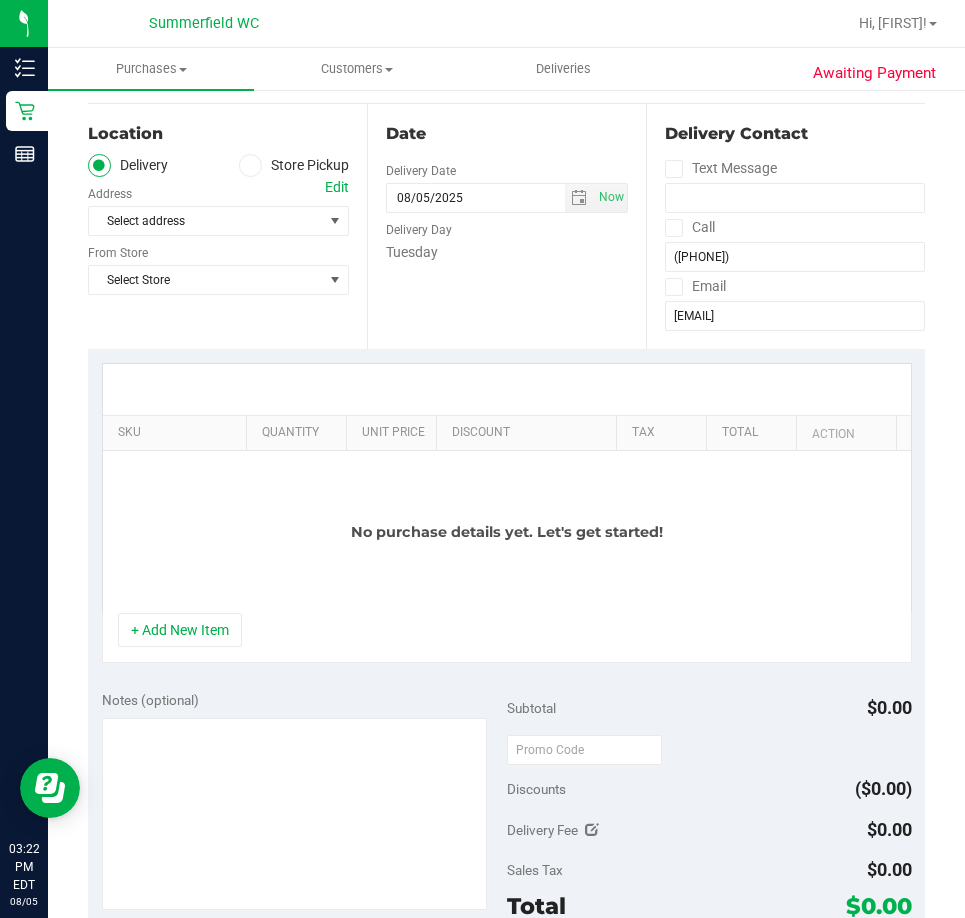scroll, scrollTop: 200, scrollLeft: 0, axis: vertical 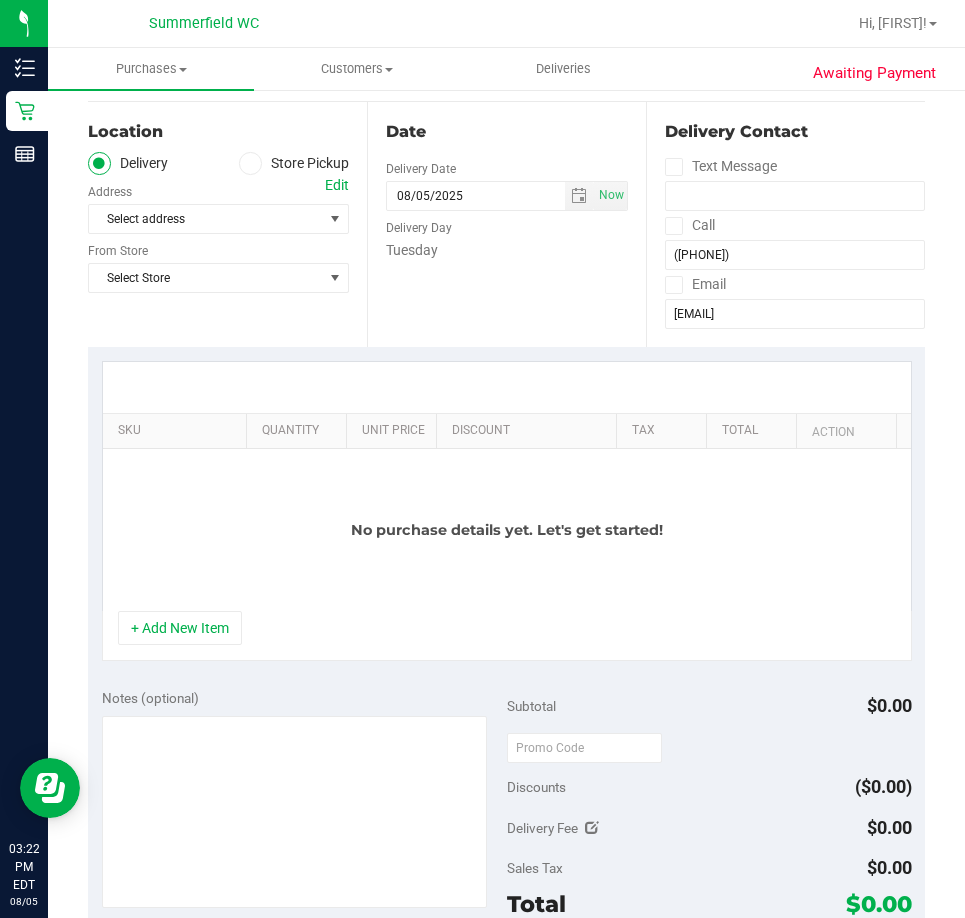 click on "Store Pickup" at bounding box center [294, 163] 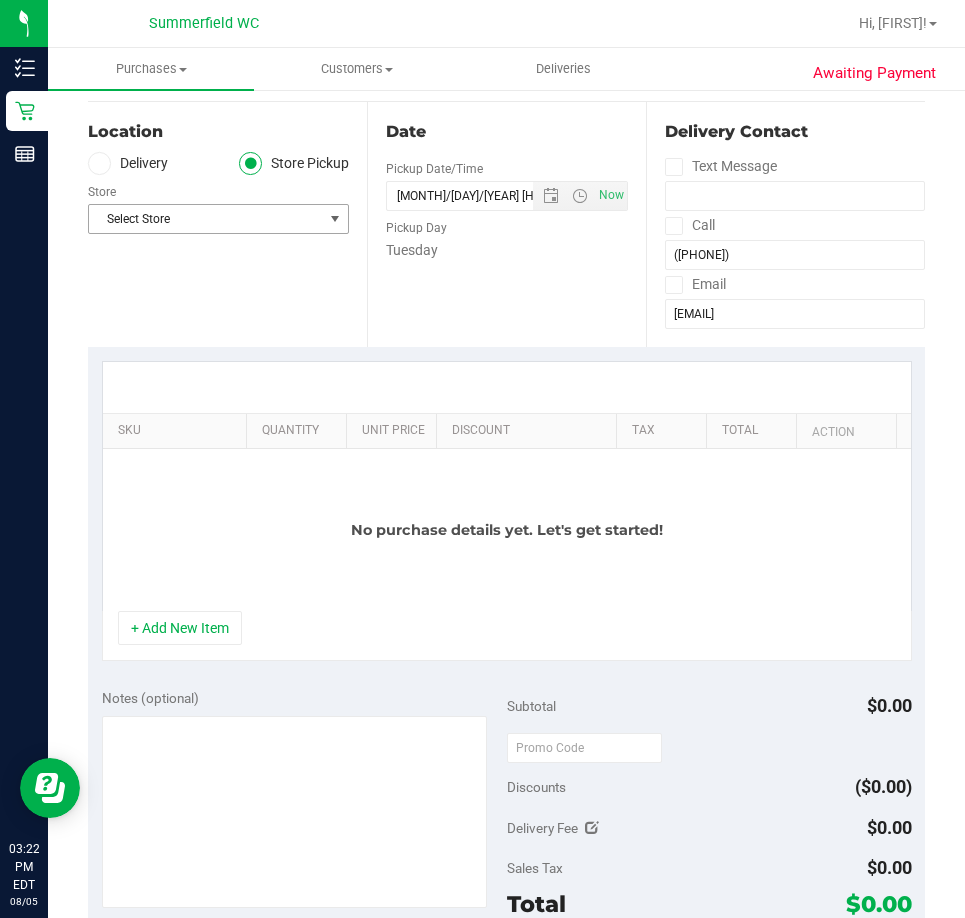 click on "Select Store" at bounding box center (206, 219) 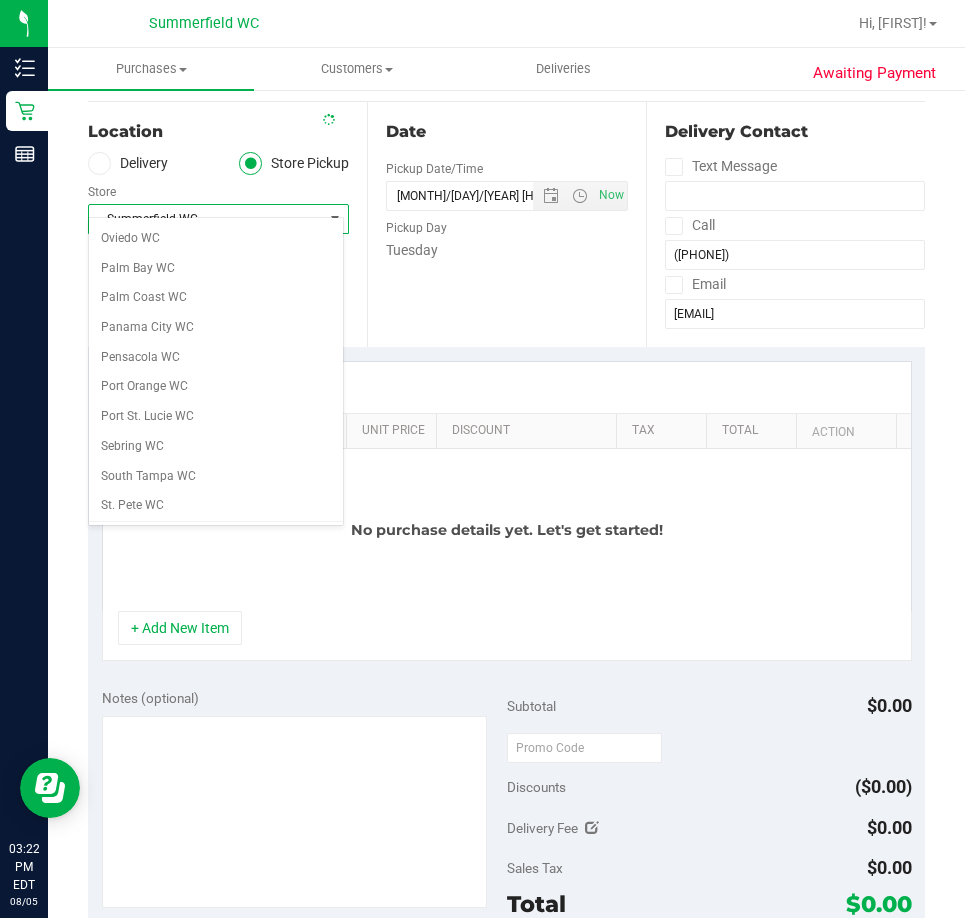 scroll, scrollTop: 1067, scrollLeft: 0, axis: vertical 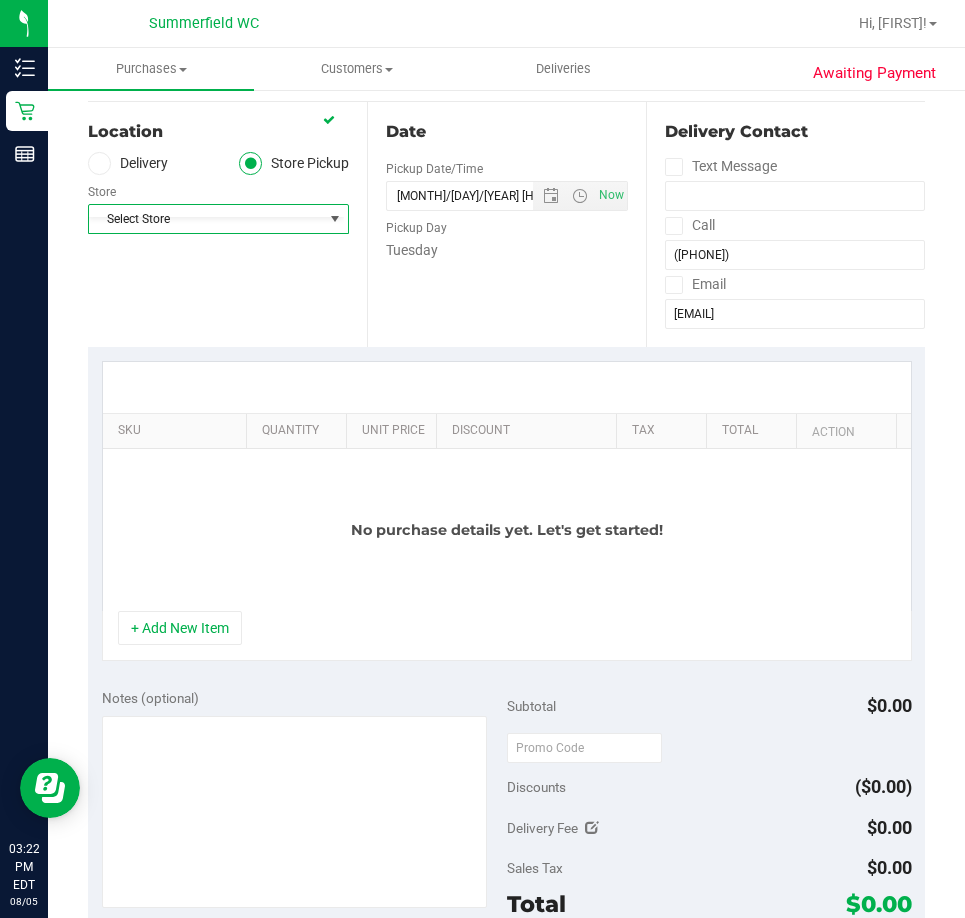 click on "Date
Pickup Date/Time
[MONTH]/[DAY]/[YEAR]
Now
[MONTH]/[DAY]/[YEAR] [HOUR]:[MINUTE] [AMPM]
Now
Pickup Day
Tuesday" at bounding box center [506, 224] 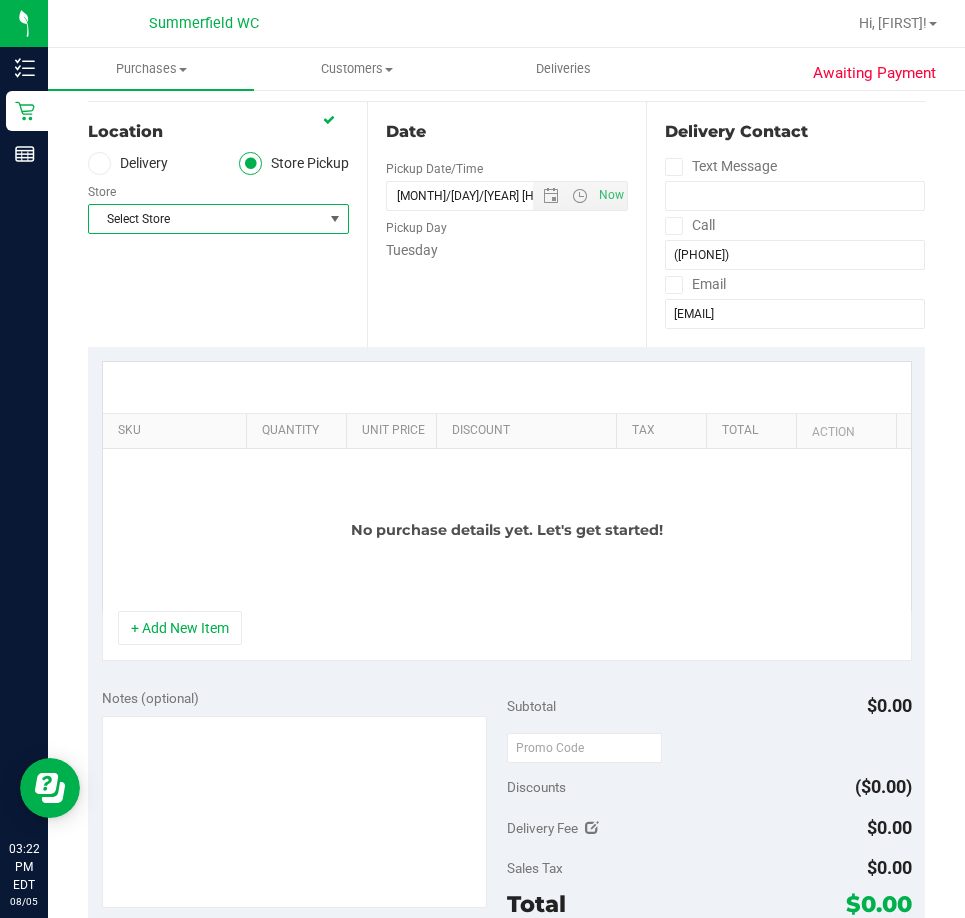 click on "Select Store" at bounding box center [206, 219] 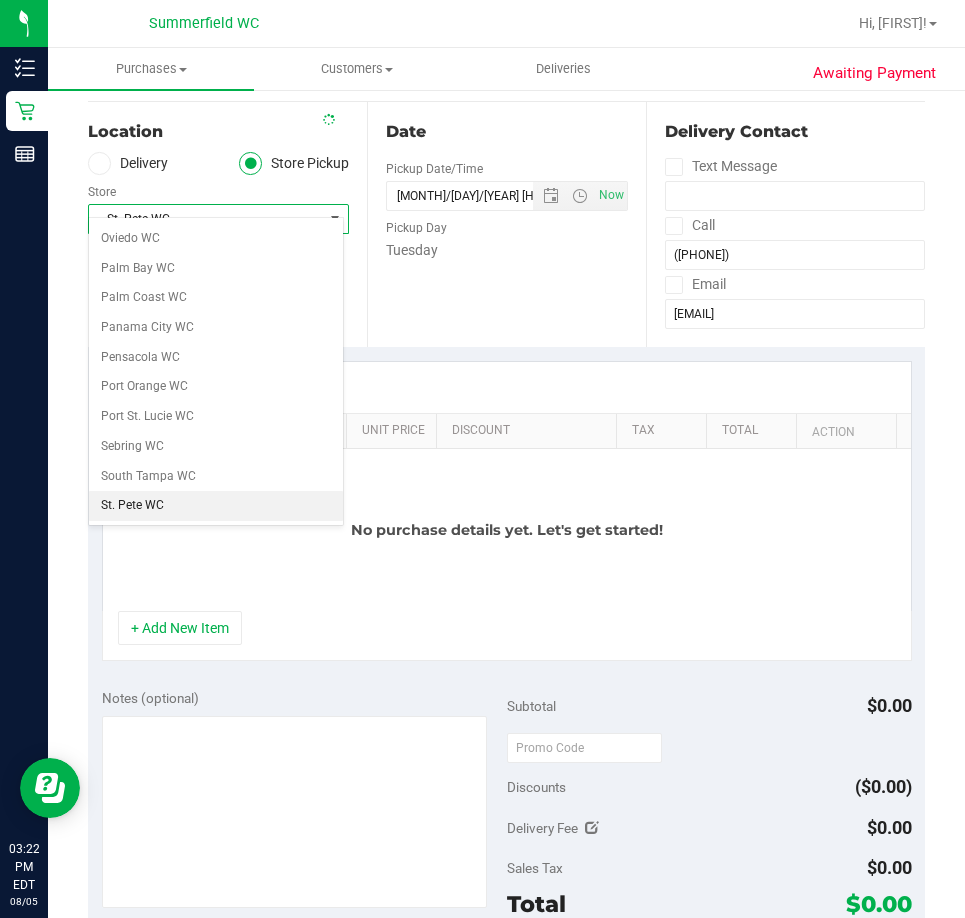 scroll, scrollTop: 1067, scrollLeft: 0, axis: vertical 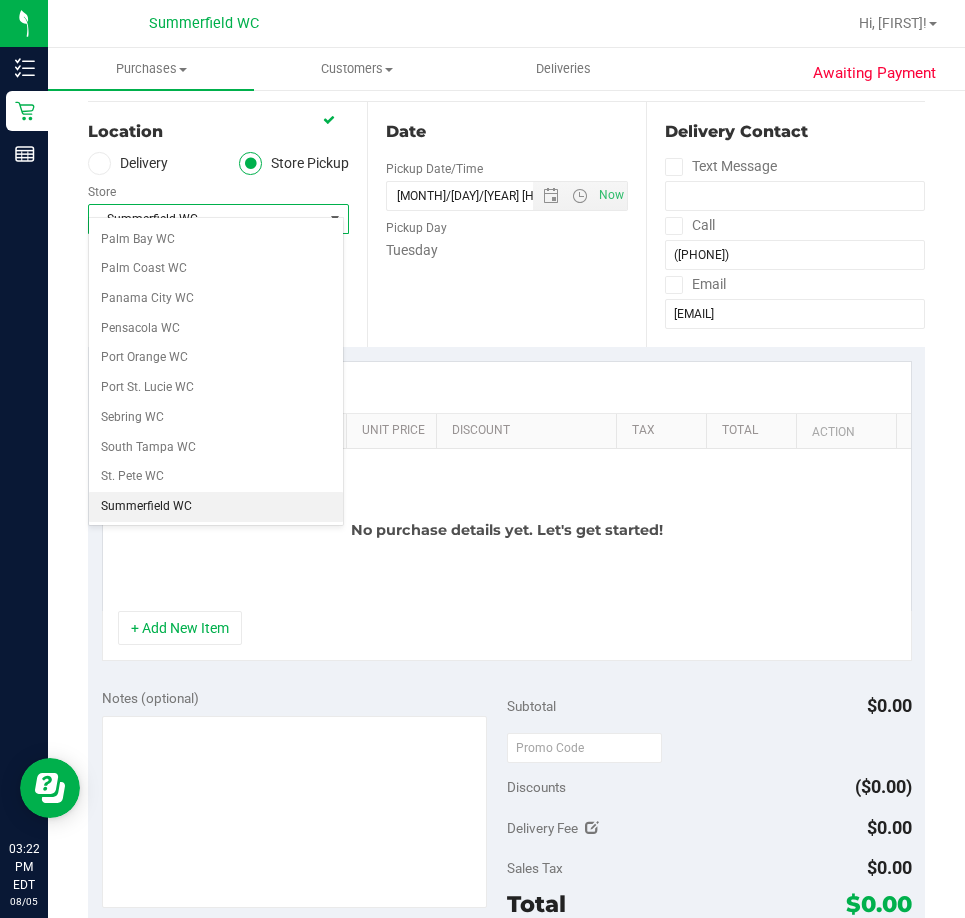 drag, startPoint x: 405, startPoint y: 308, endPoint x: 386, endPoint y: 366, distance: 61.03278 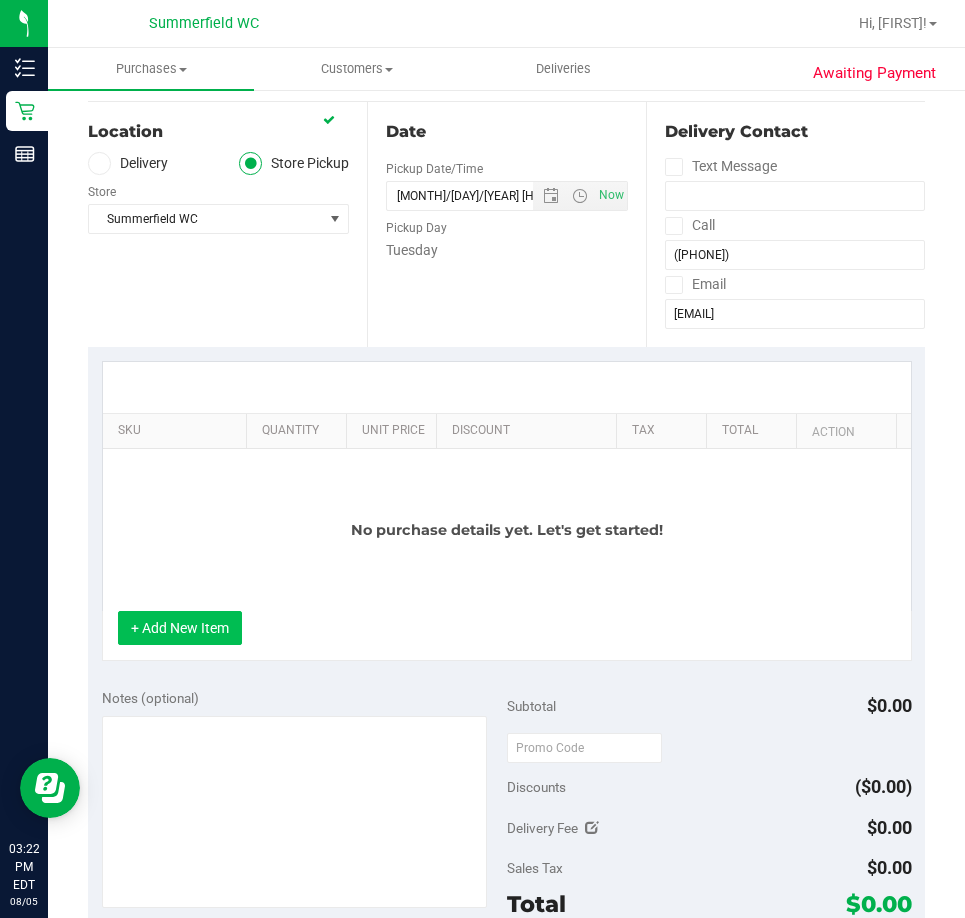 click on "+ Add New Item" at bounding box center (180, 628) 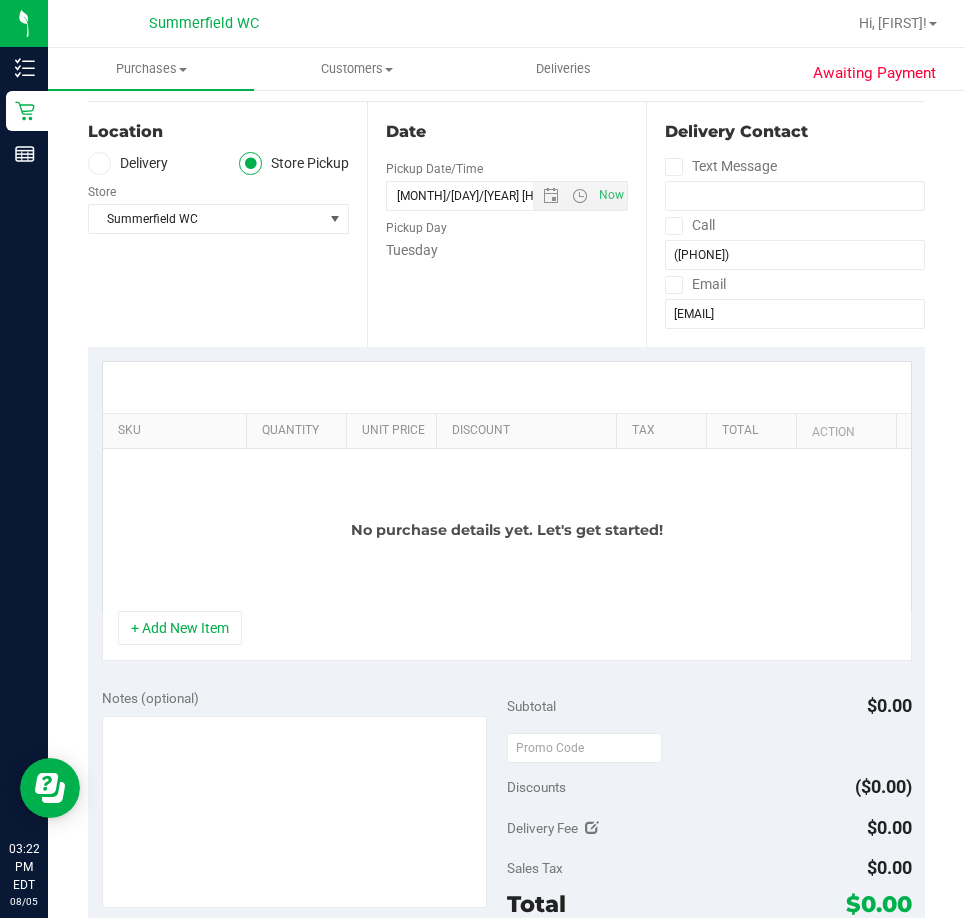 click on "No purchase details yet. Let's get started!" at bounding box center [507, 530] 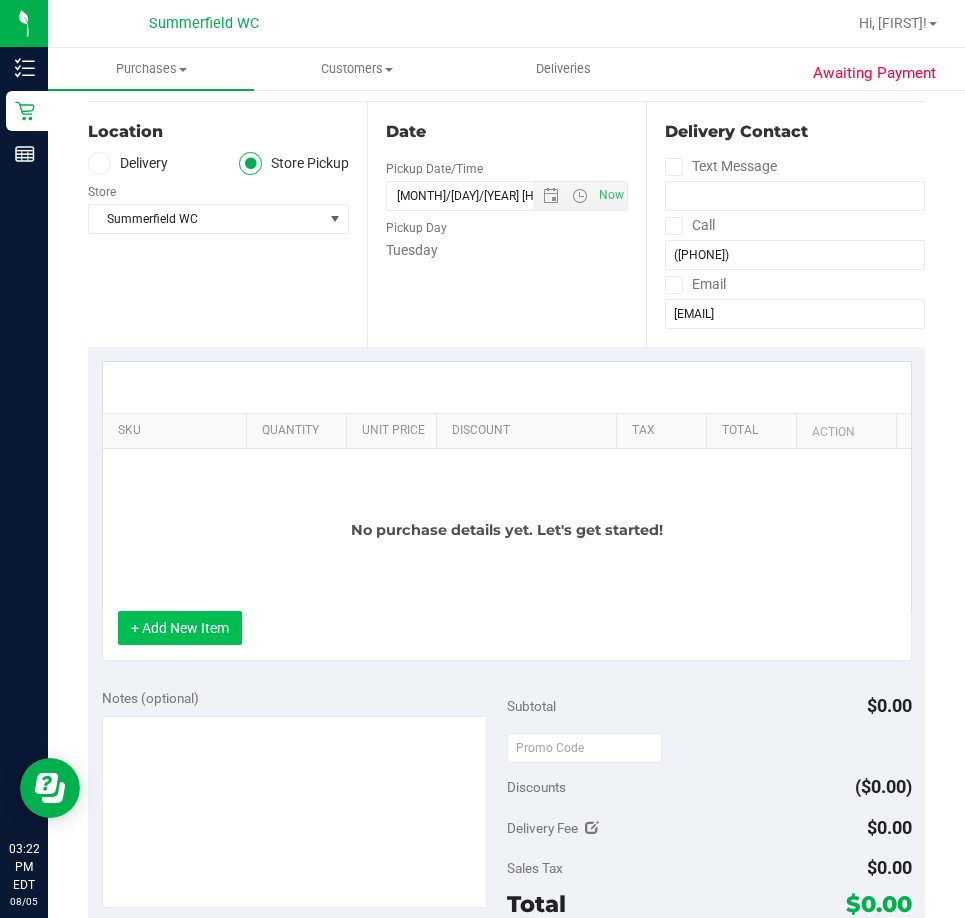 click on "+ Add New Item" at bounding box center [180, 628] 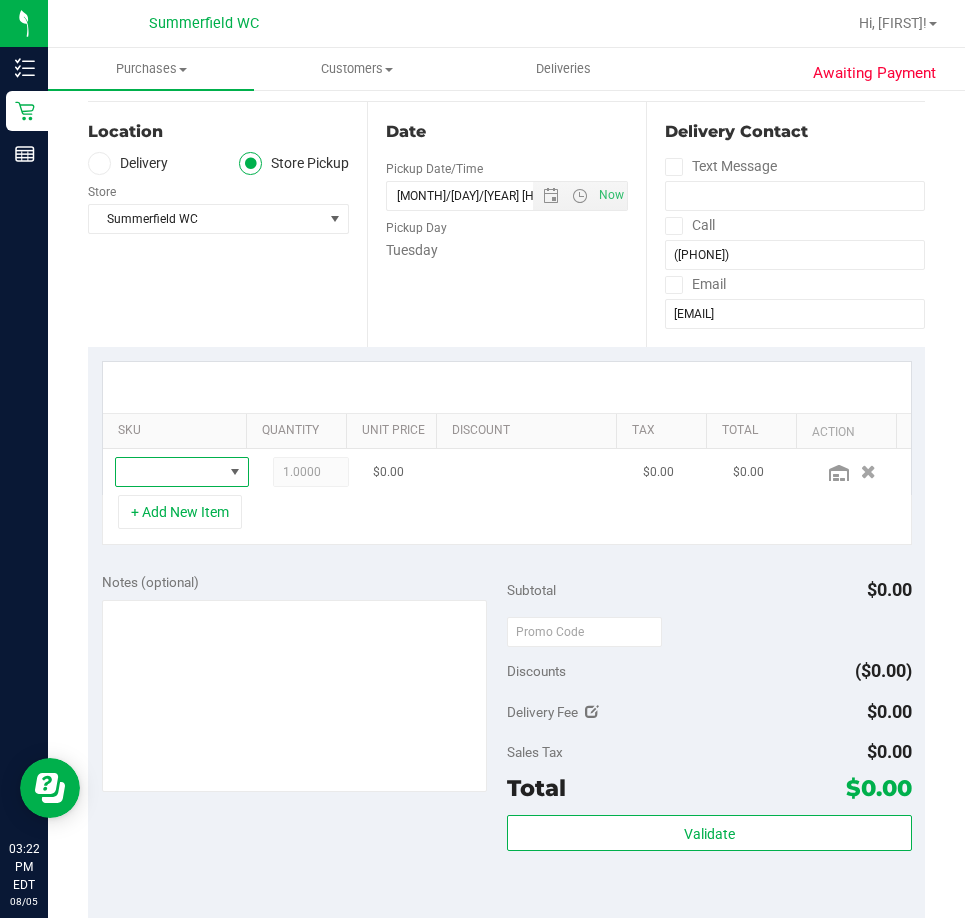 click at bounding box center (234, 472) 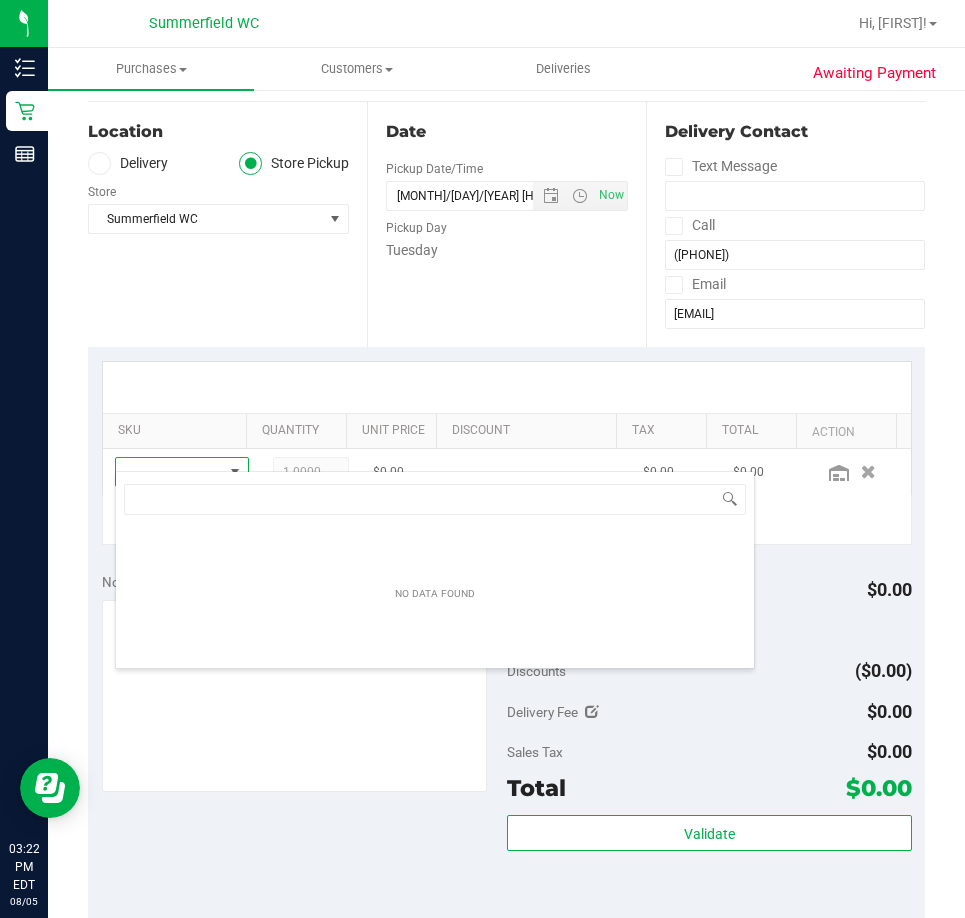 scroll, scrollTop: 99970, scrollLeft: 99896, axis: both 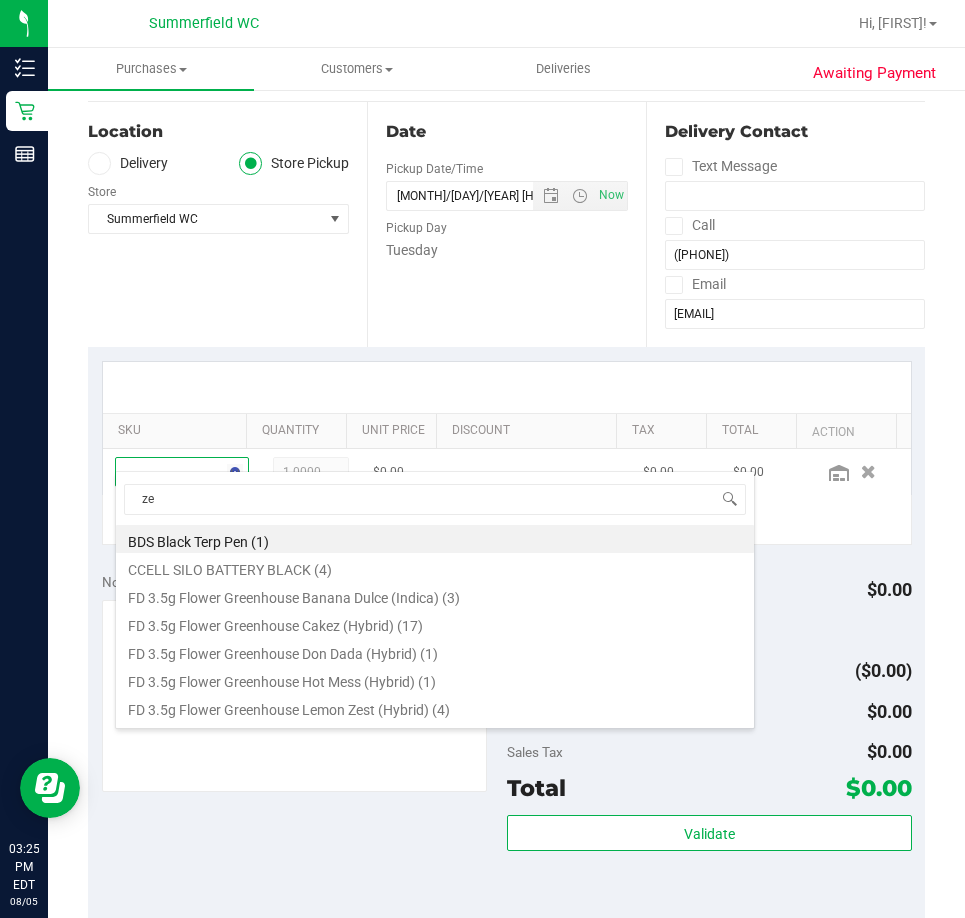 type on "zen" 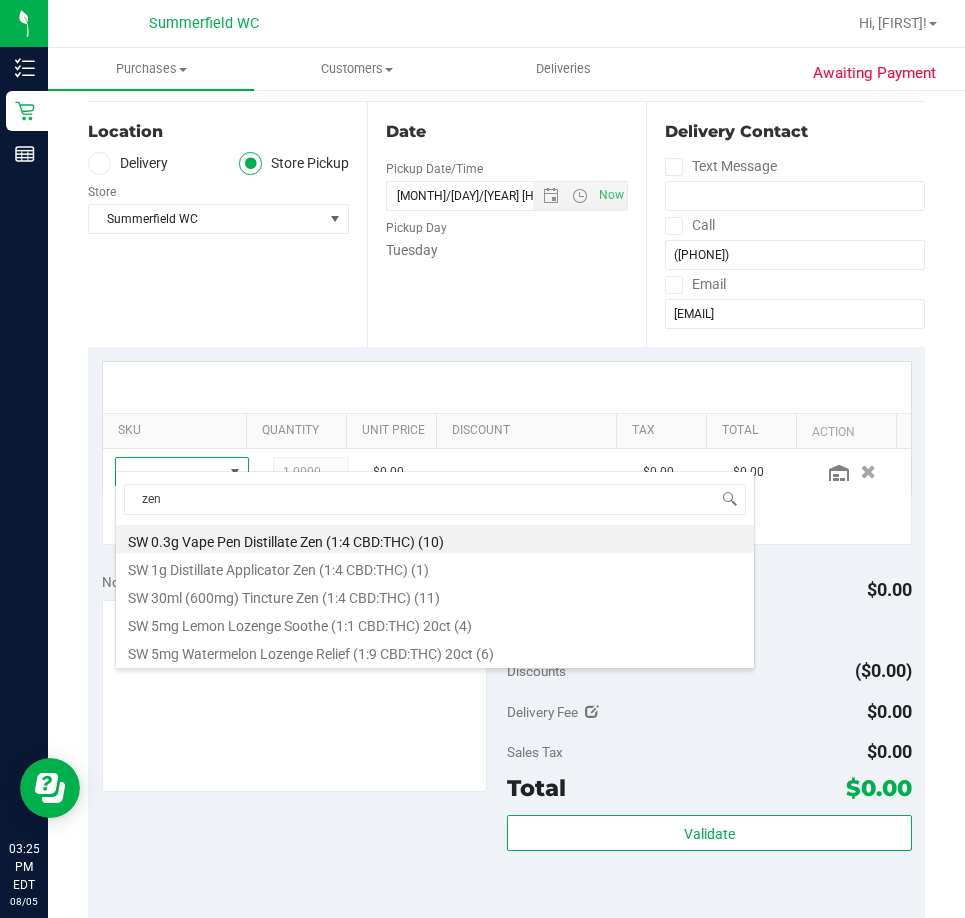 click on "SW 1g Distillate Applicator Zen (1:4 CBD:THC) (1)" at bounding box center (435, 567) 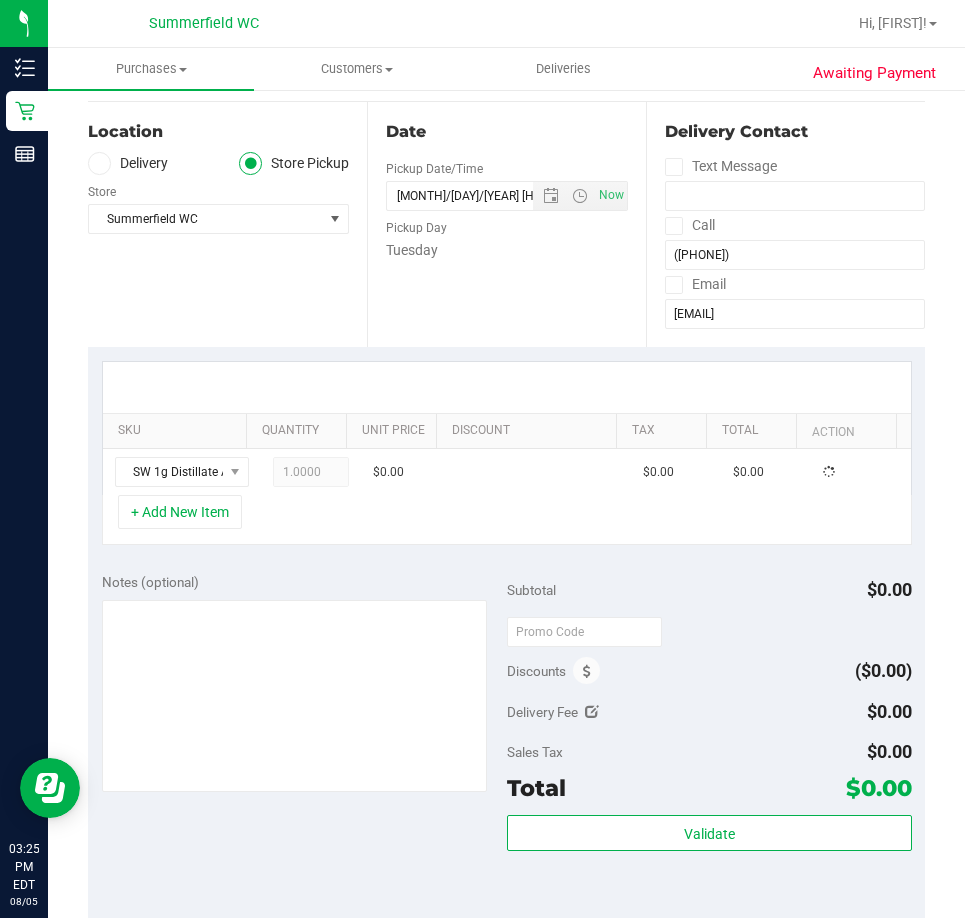 click on "+ Add New Item" at bounding box center (507, 520) 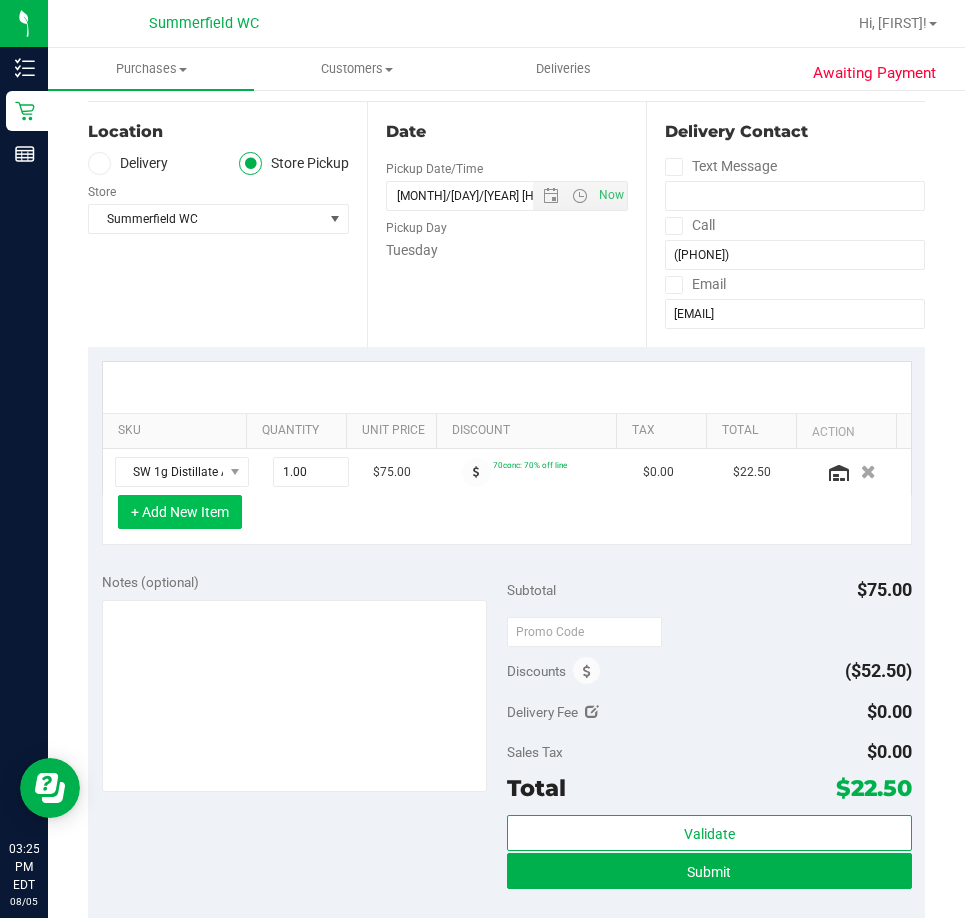 click on "+ Add New Item" at bounding box center [180, 512] 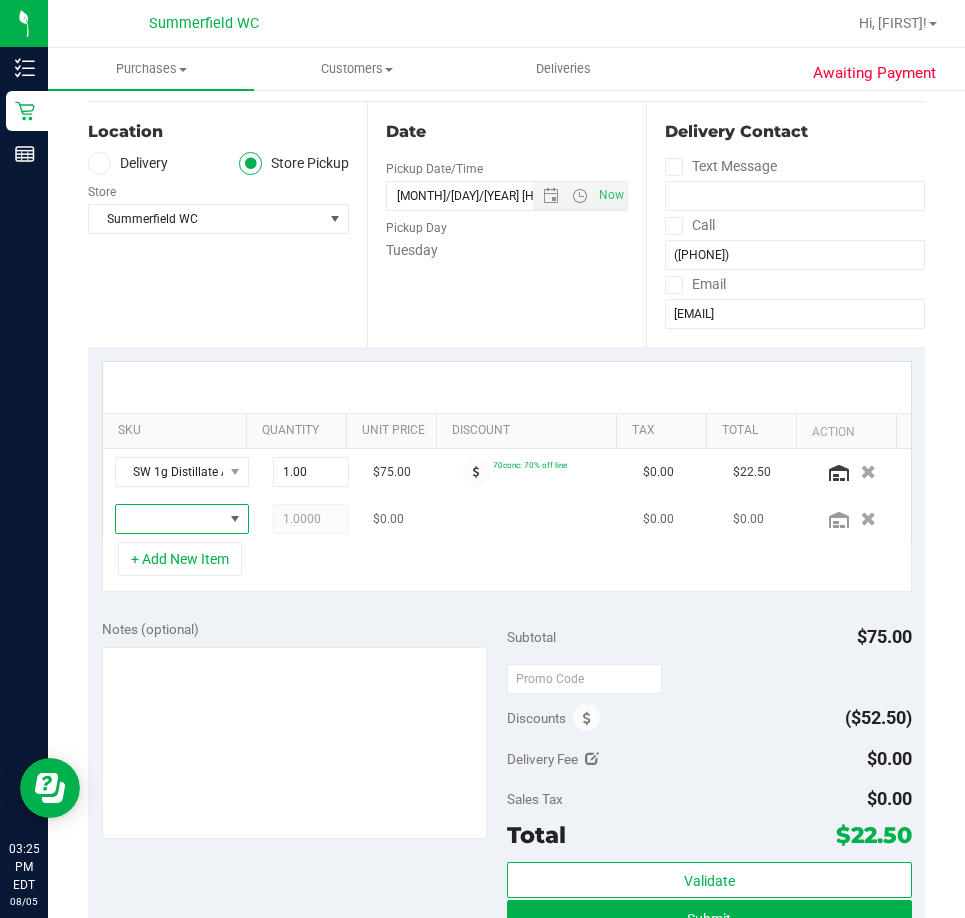 click at bounding box center [235, 519] 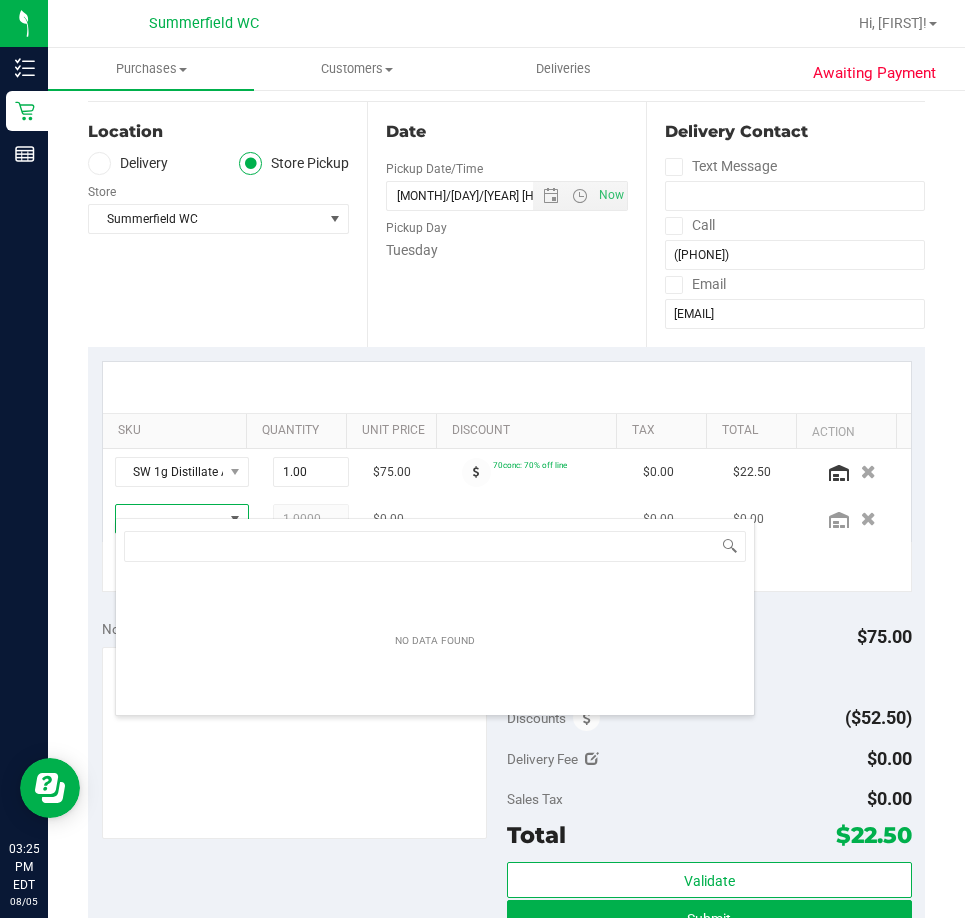 scroll, scrollTop: 99970, scrollLeft: 99896, axis: both 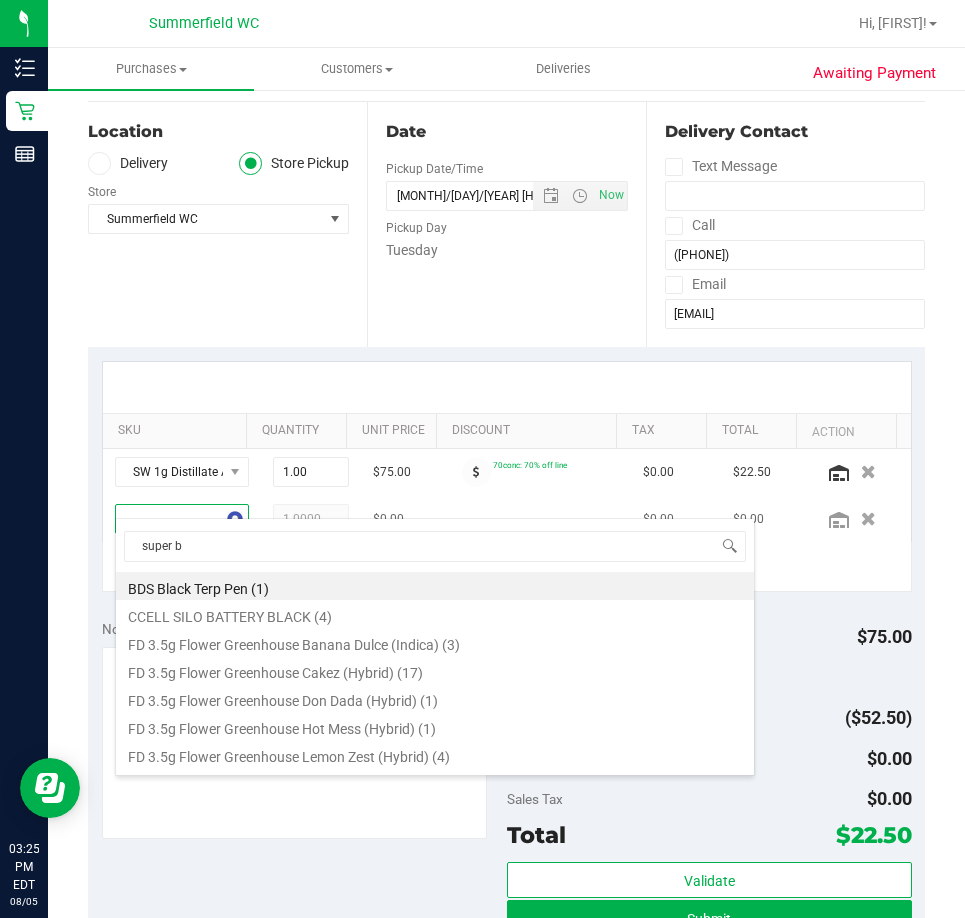 type on "super bo" 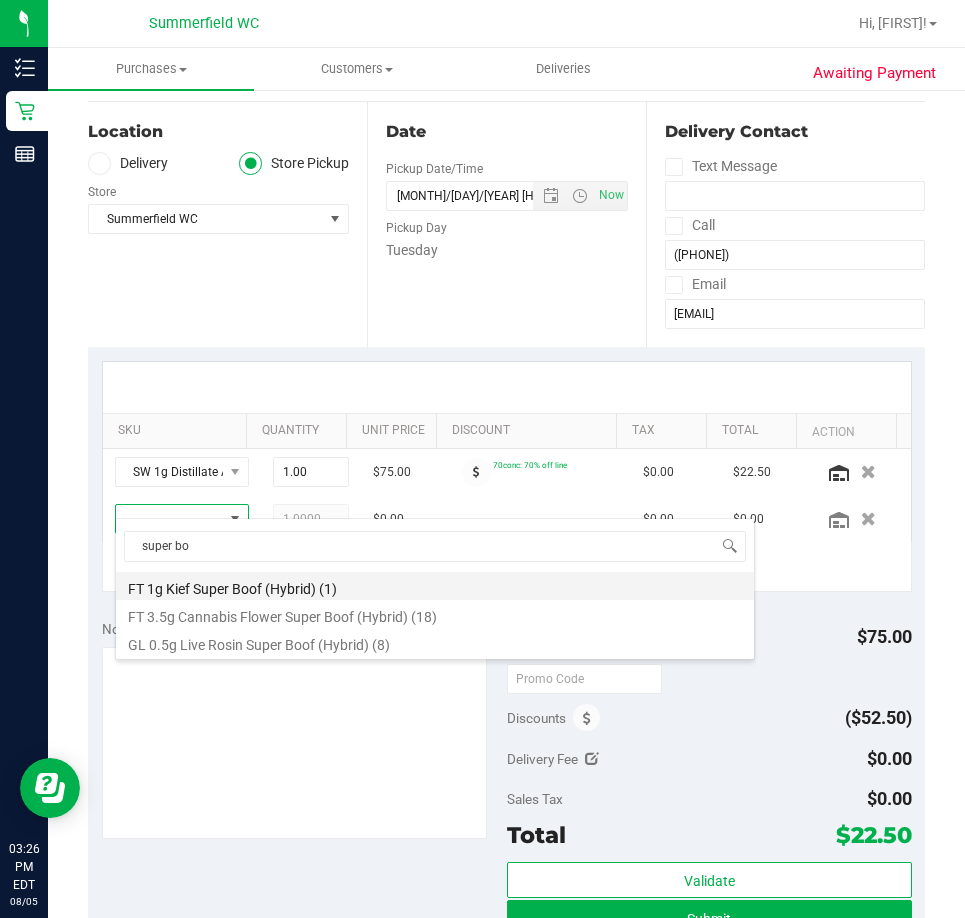 click on "FT 1g Kief Super Boof (Hybrid) (1)" at bounding box center (435, 586) 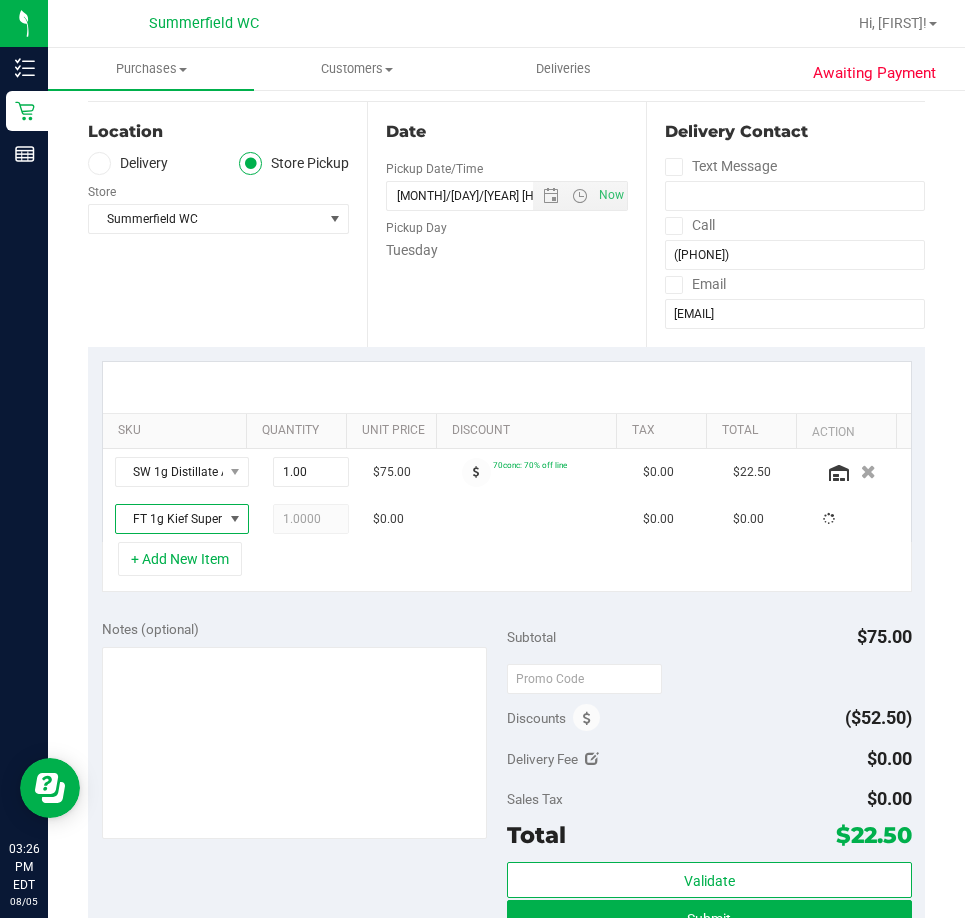 click on "+ Add New Item" at bounding box center (507, 567) 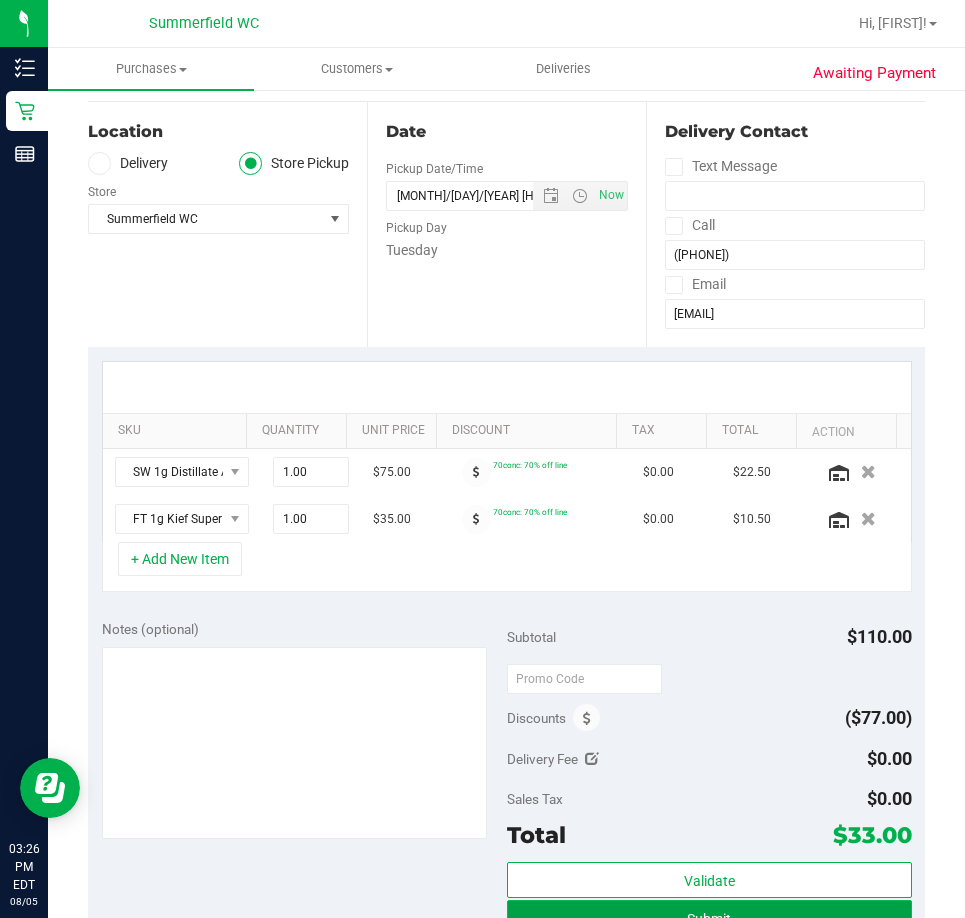 click on "Submit" at bounding box center [709, 918] 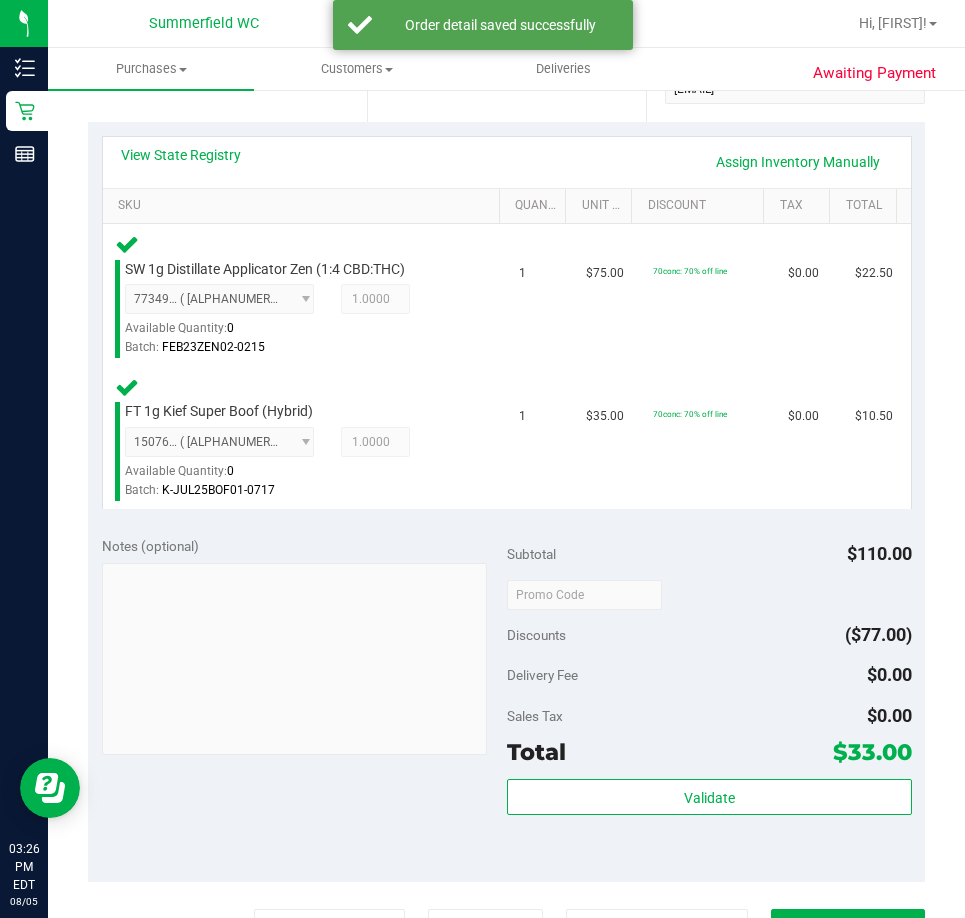 scroll, scrollTop: 900, scrollLeft: 0, axis: vertical 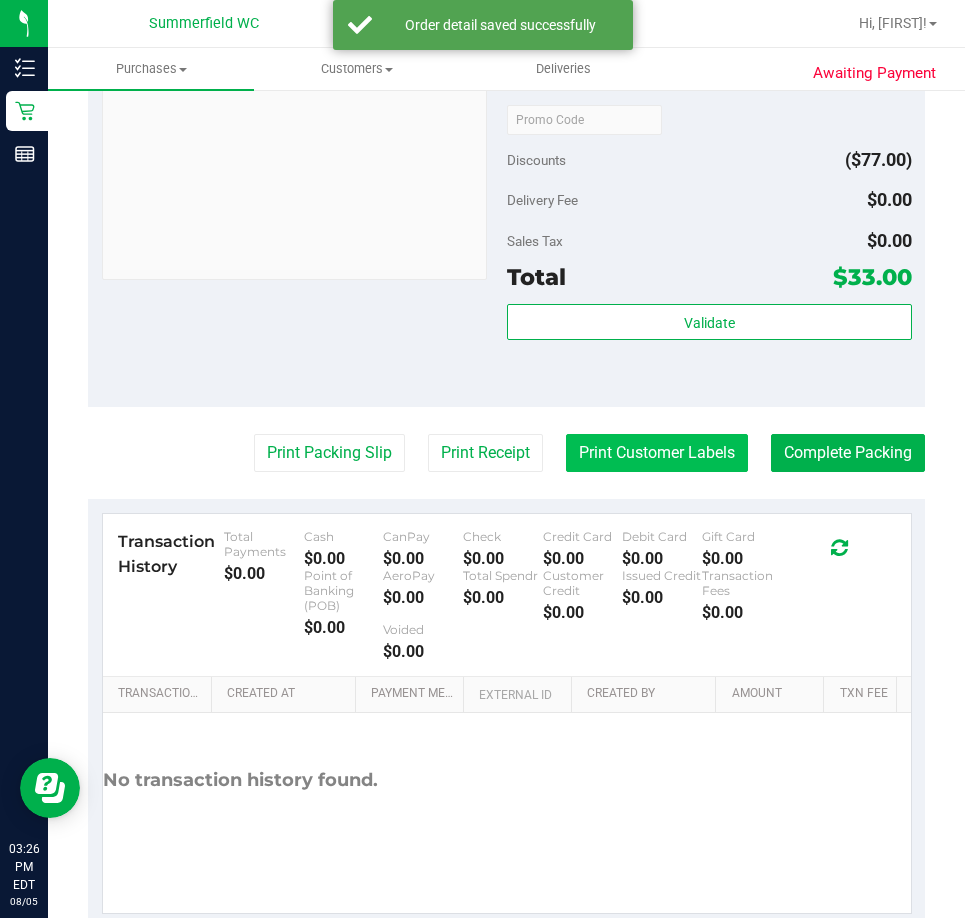 click on "Print Customer Labels" at bounding box center (657, 453) 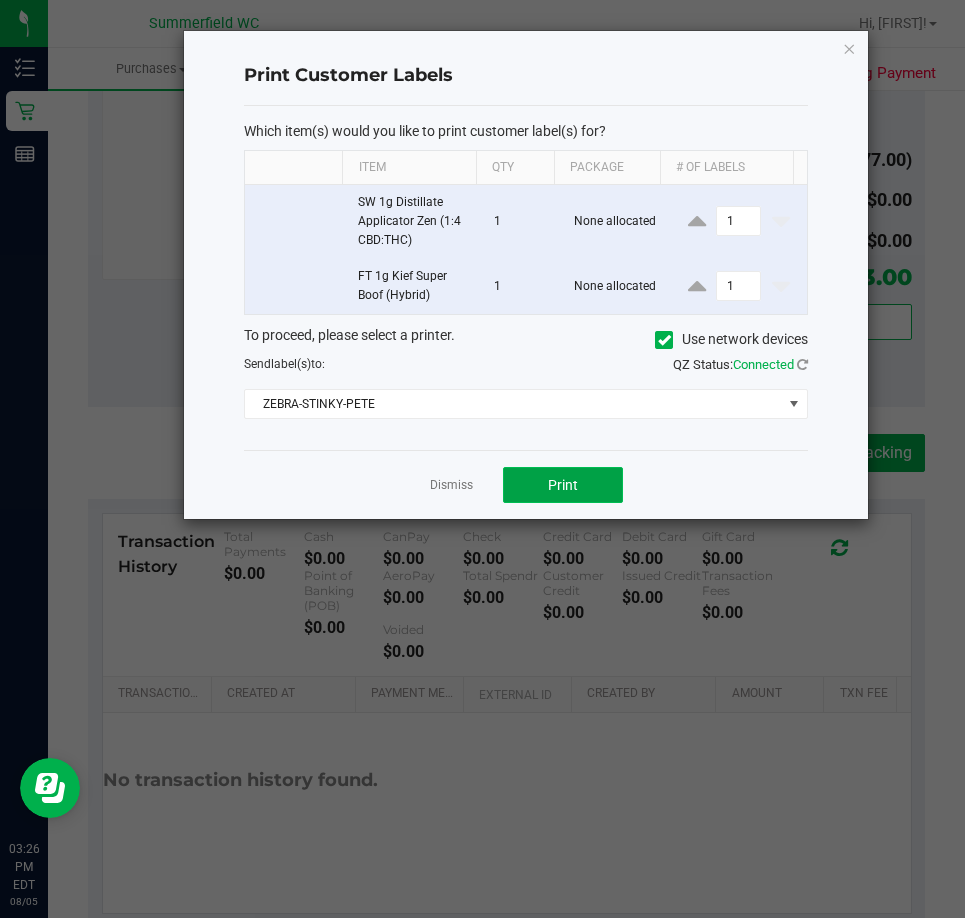 click on "Print" 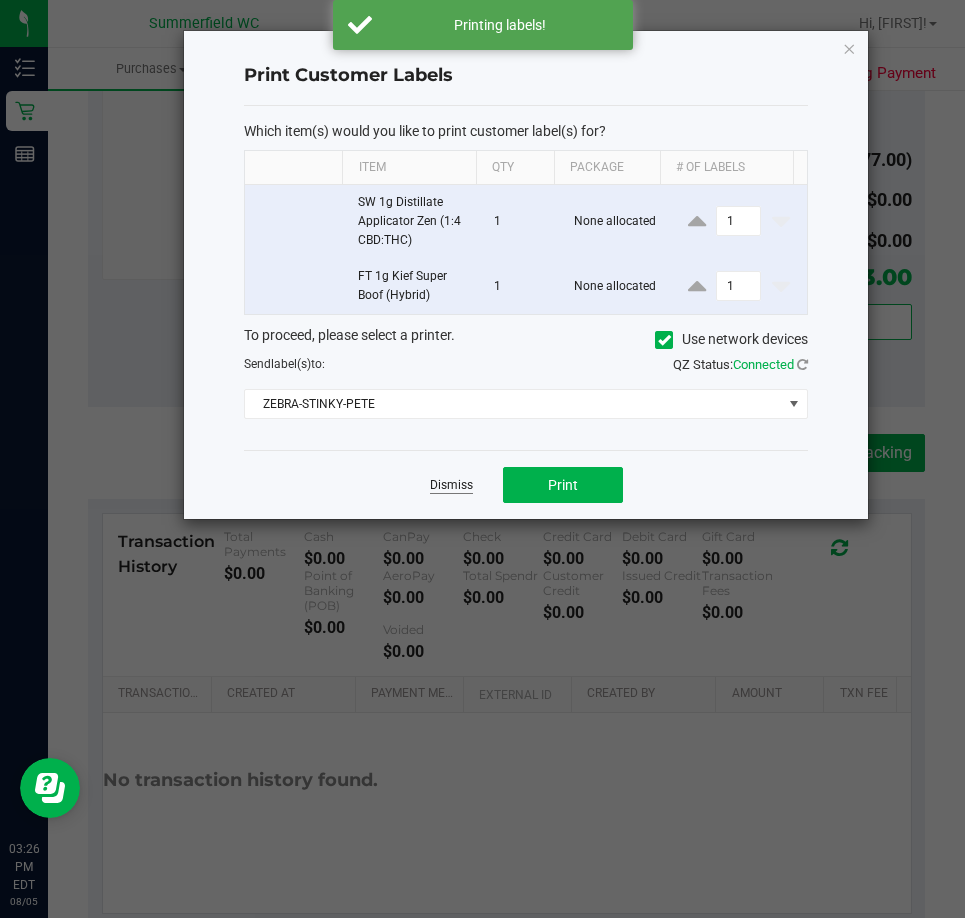 click on "Dismiss" 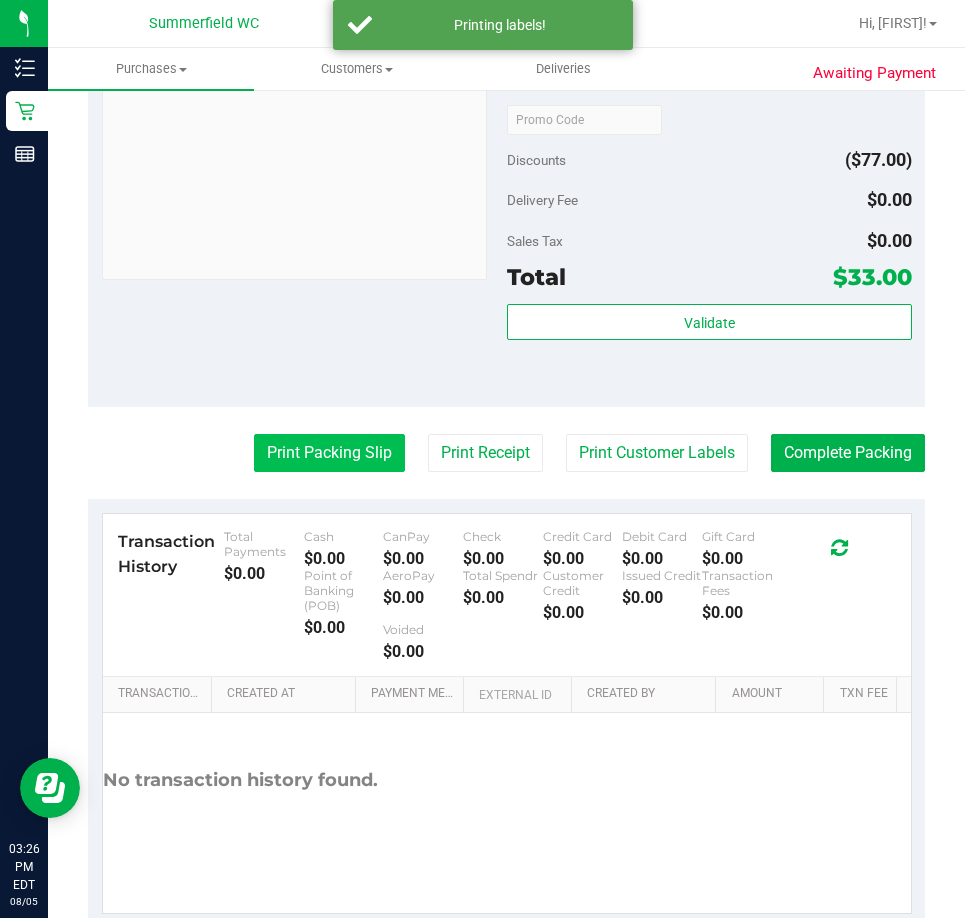 click on "Print Packing Slip" at bounding box center [329, 453] 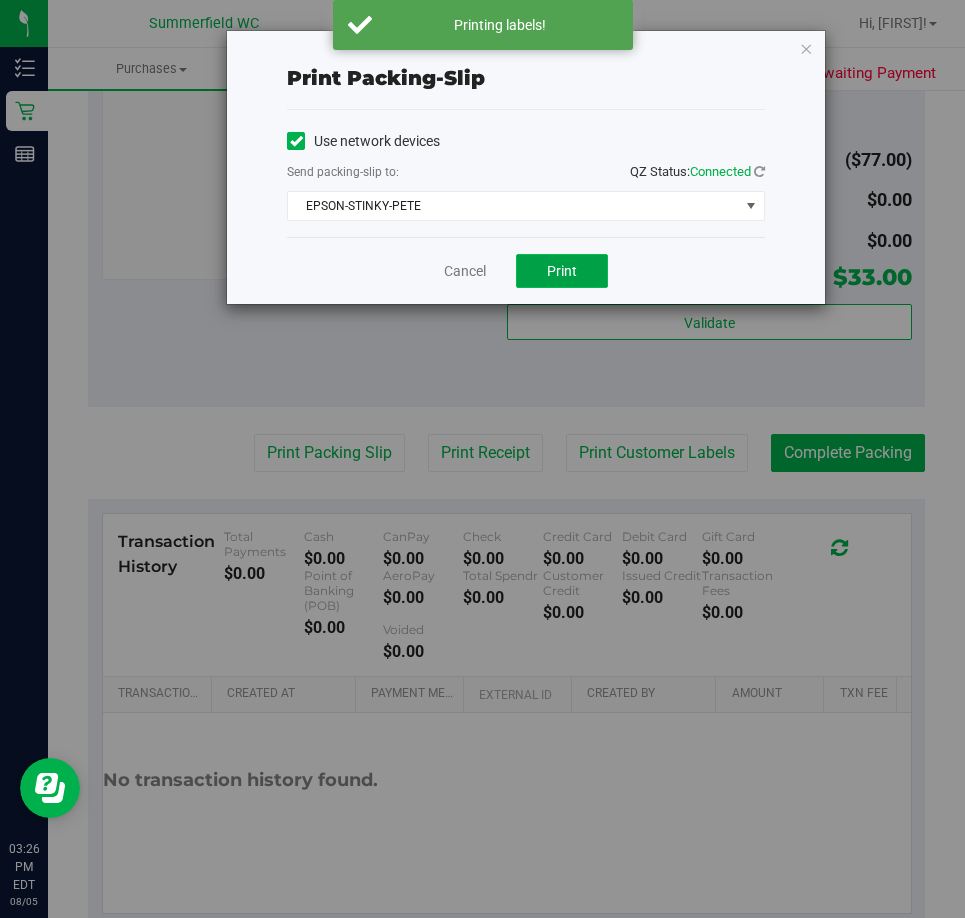 click on "Print" at bounding box center [562, 271] 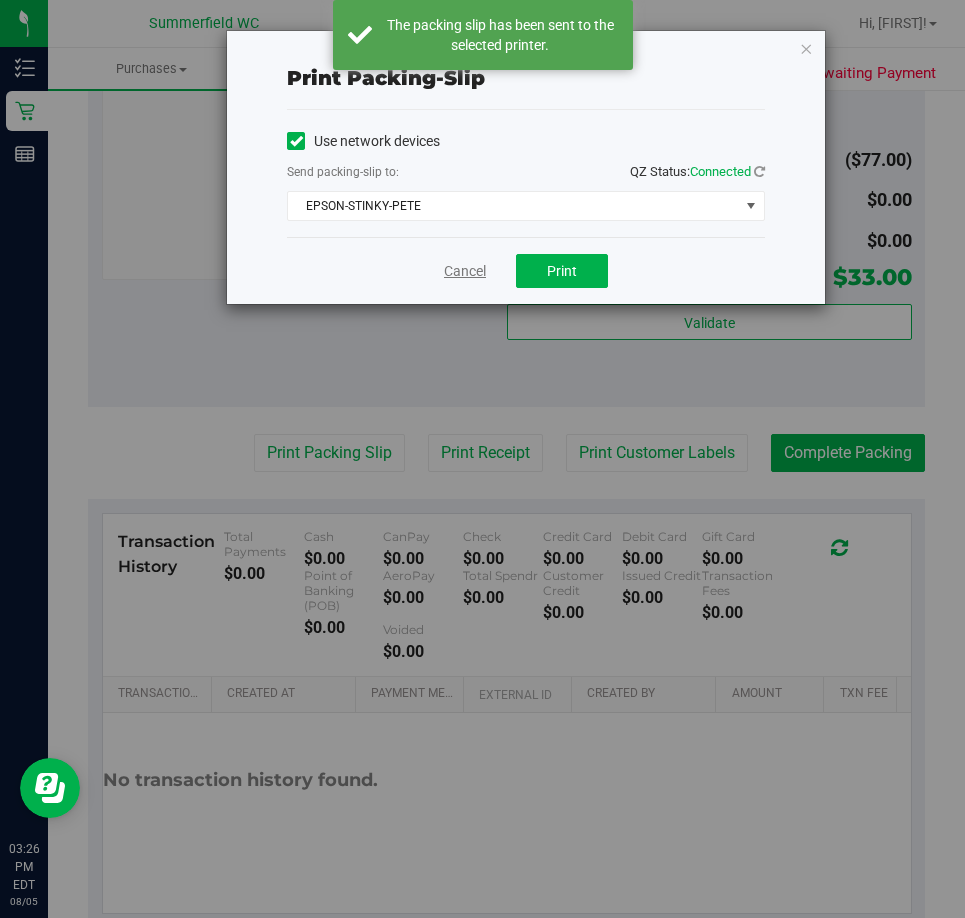 click on "Cancel" at bounding box center (465, 271) 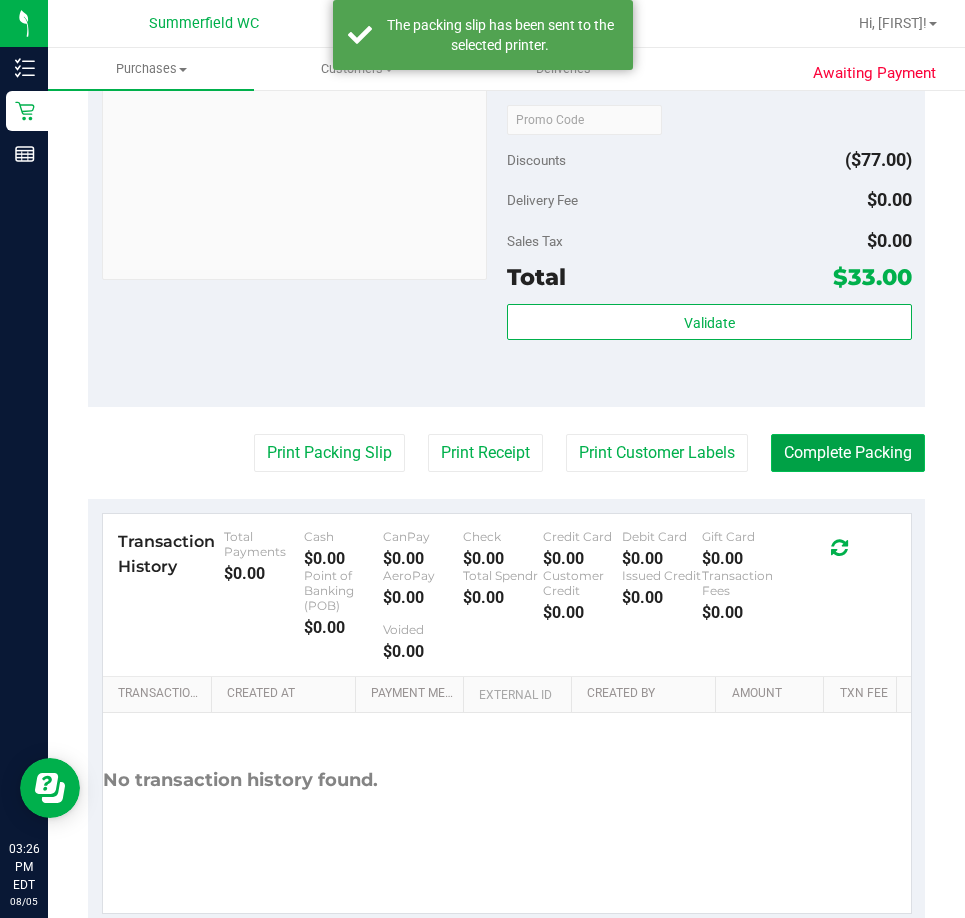 click on "Complete Packing" at bounding box center [848, 453] 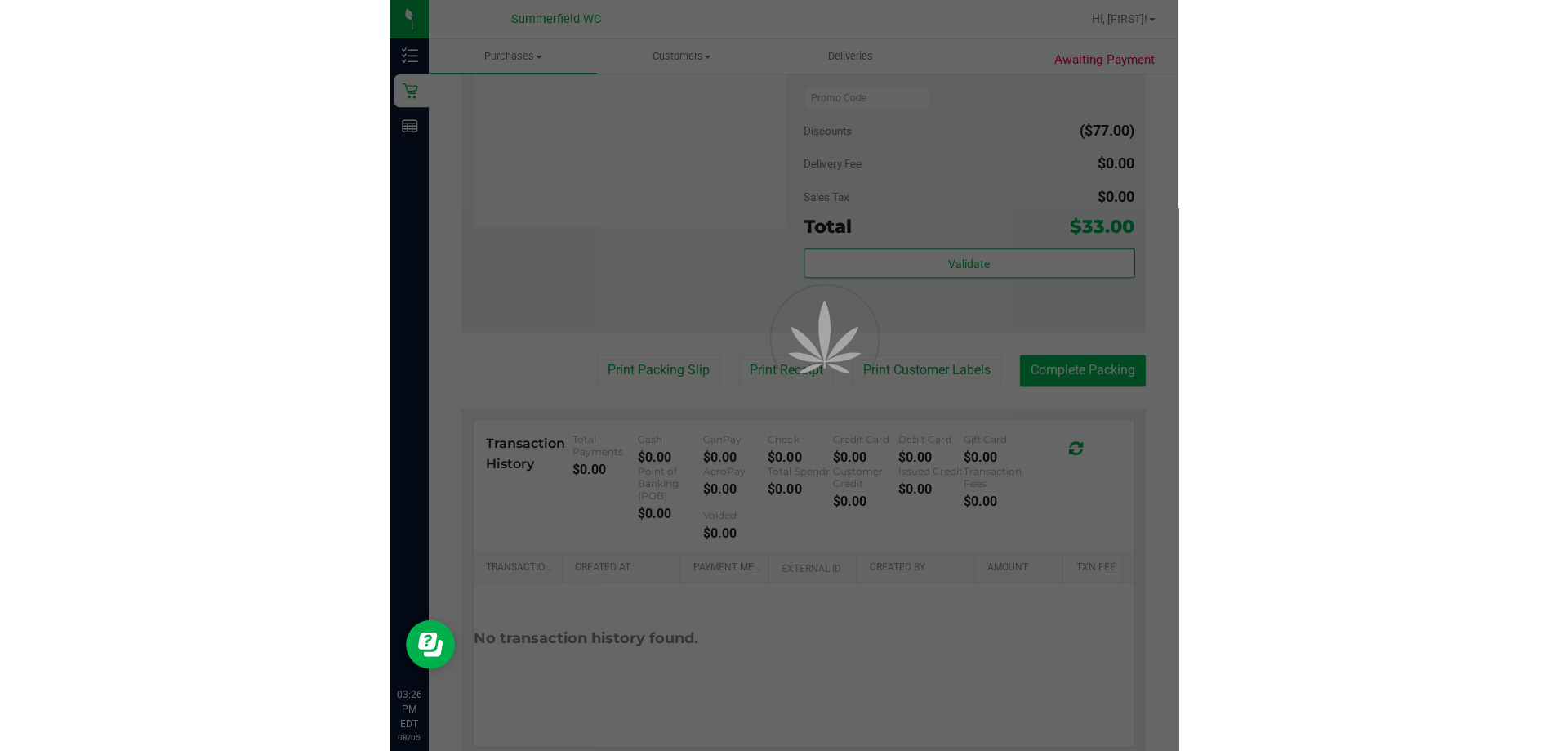 scroll, scrollTop: 0, scrollLeft: 0, axis: both 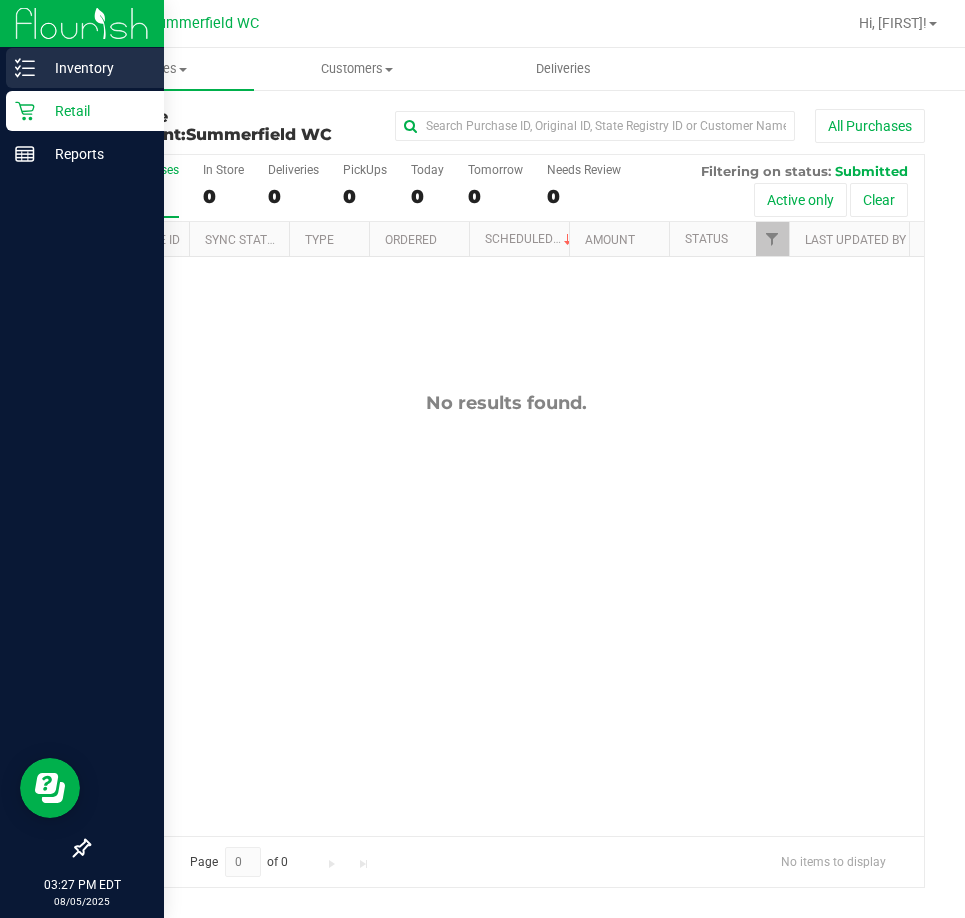 click on "Inventory" at bounding box center (95, 68) 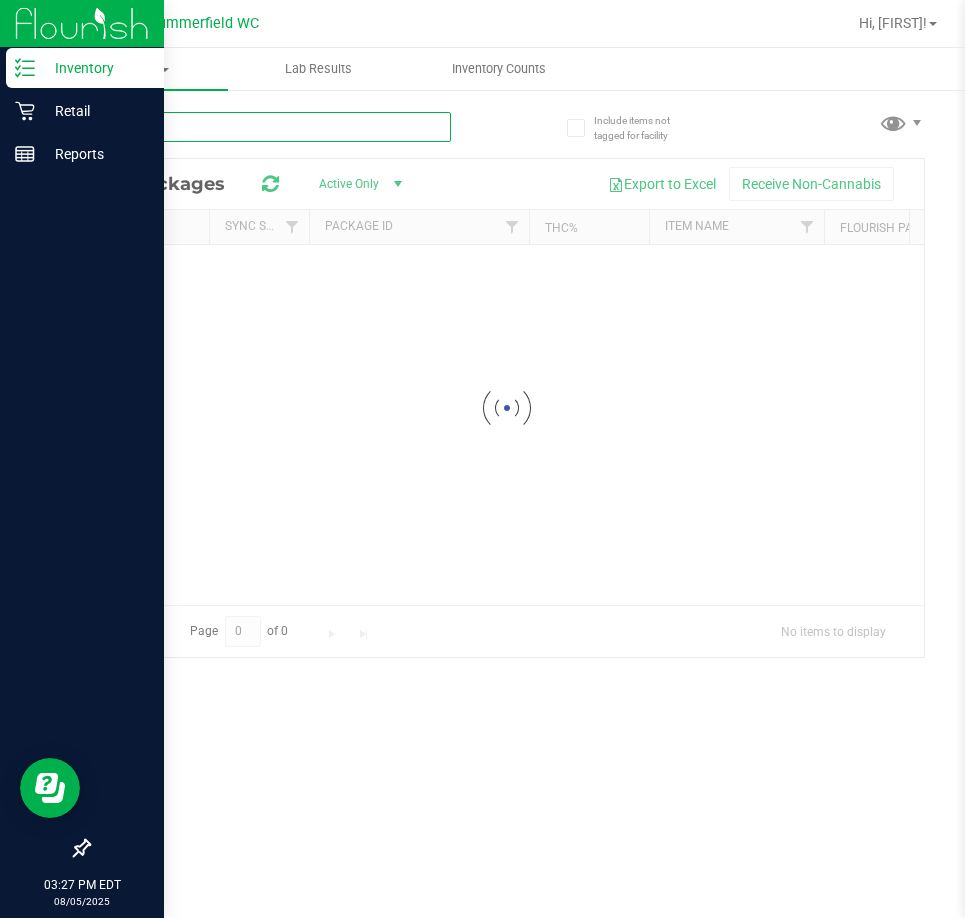 click at bounding box center [269, 127] 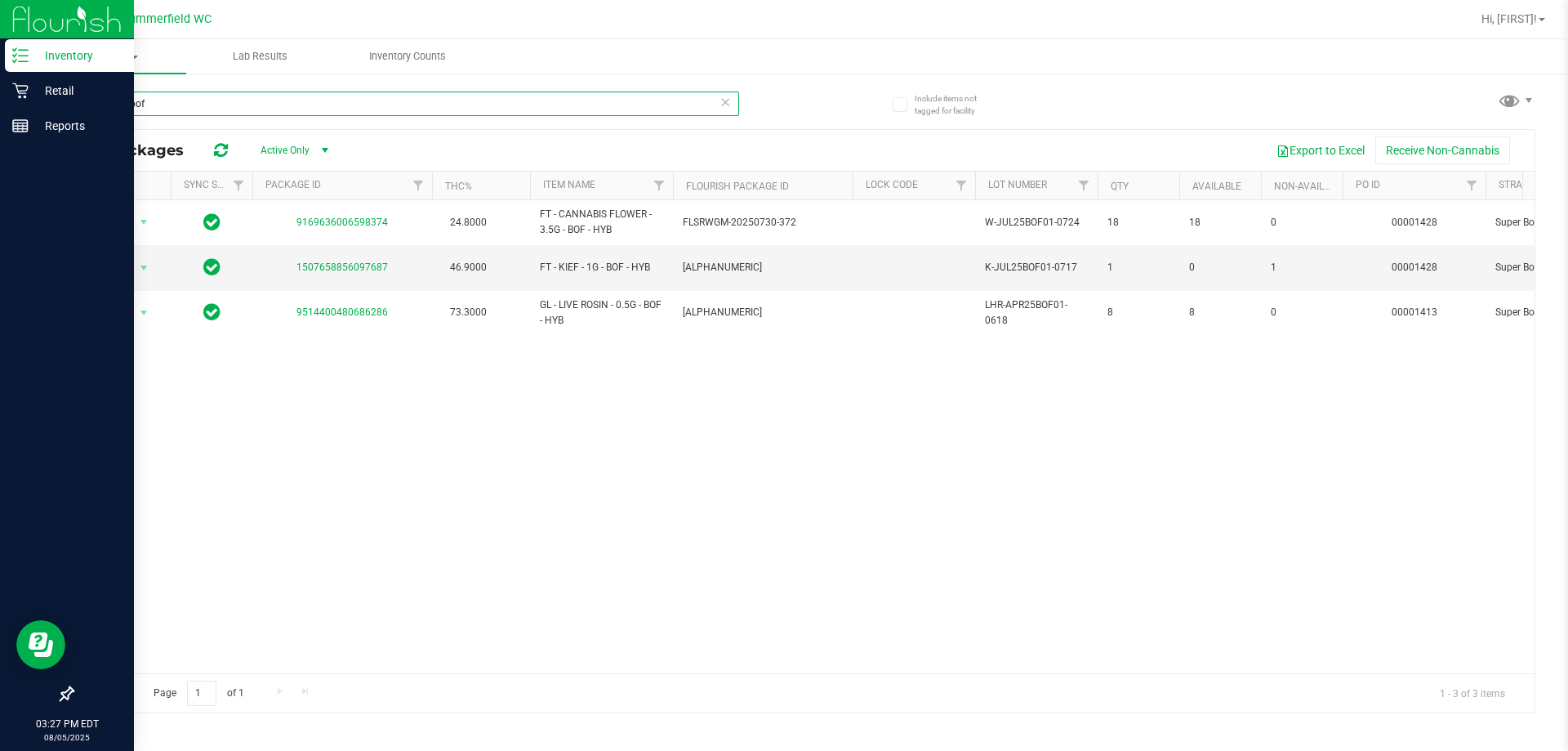 drag, startPoint x: 278, startPoint y: 101, endPoint x: 0, endPoint y: 202, distance: 295.77863 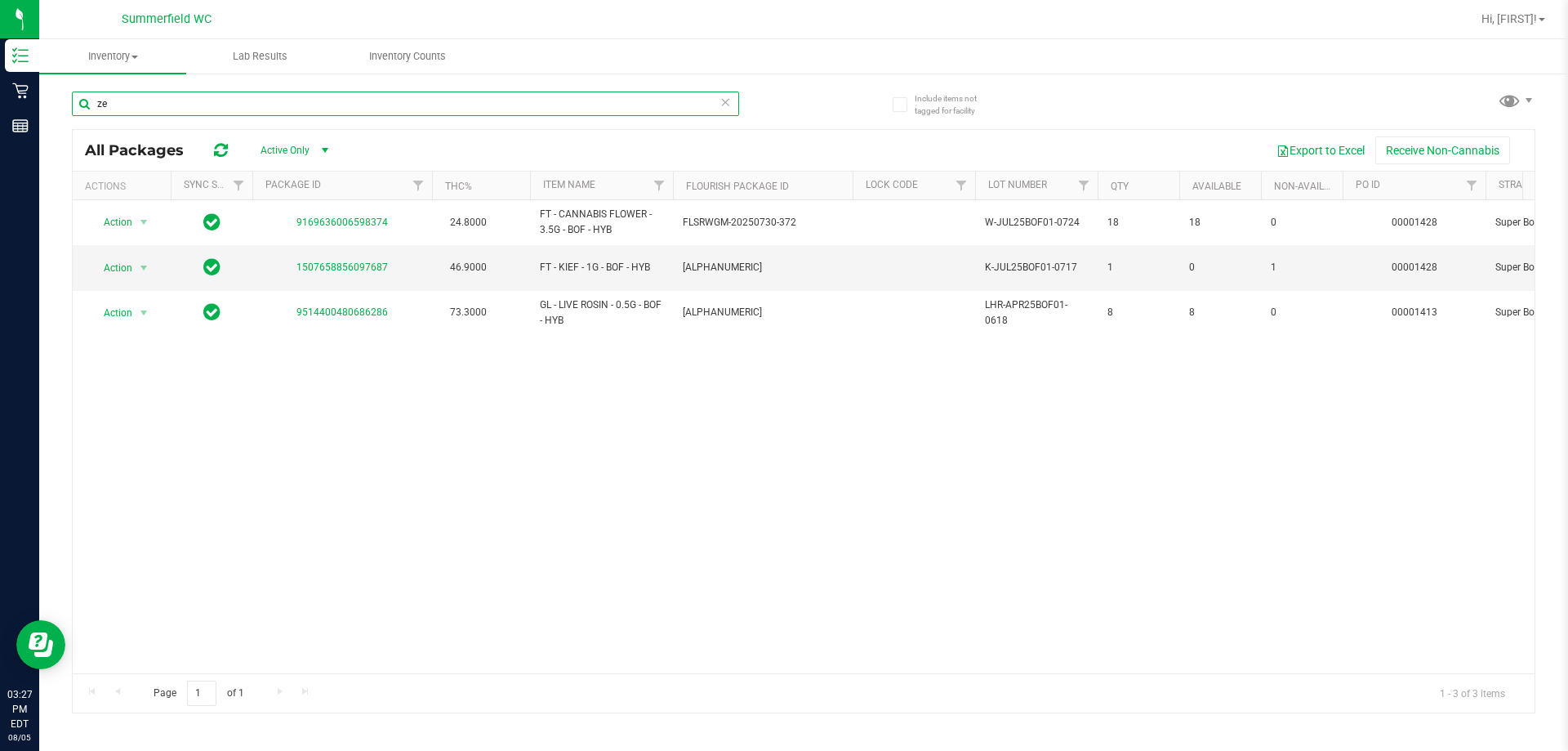 type on "zen" 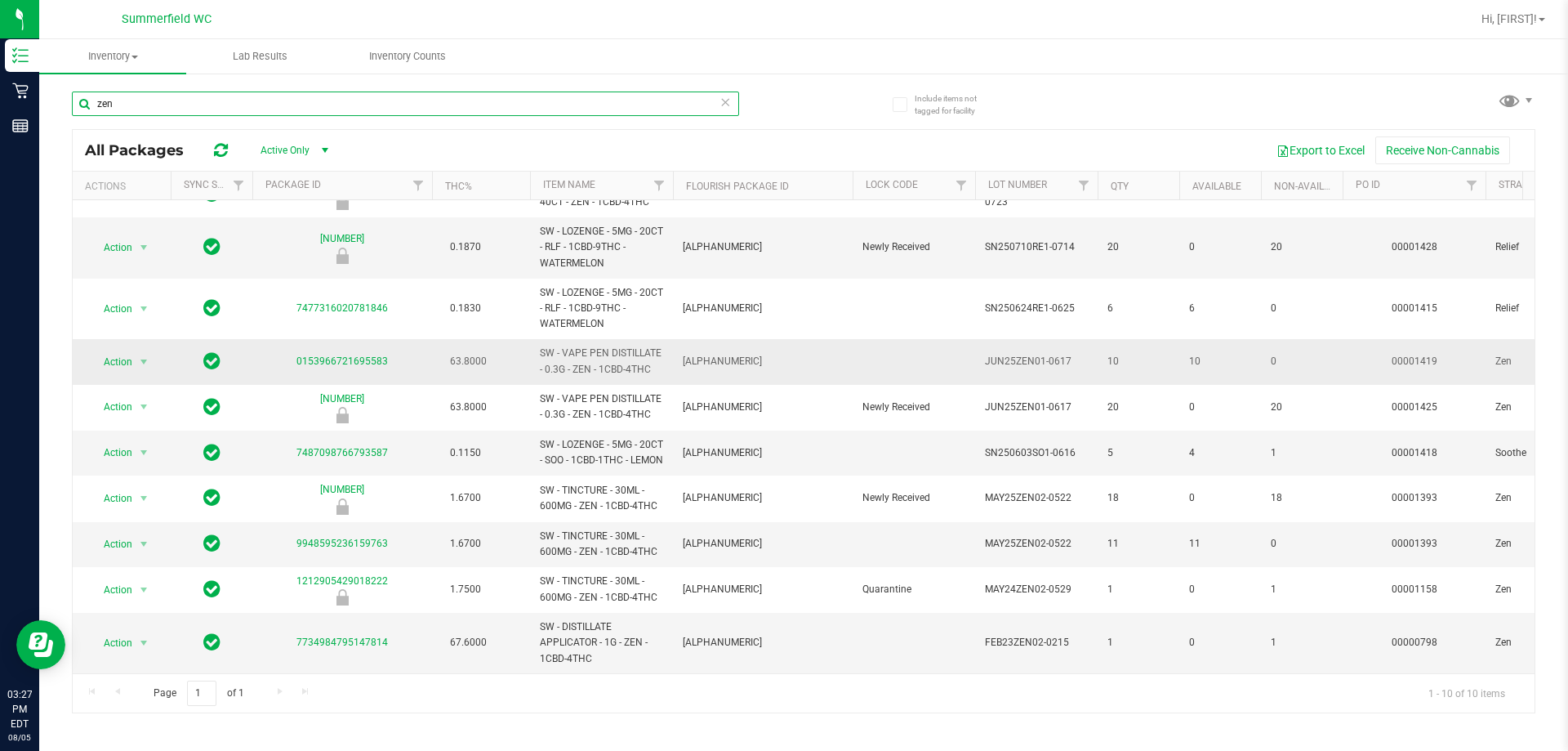 scroll, scrollTop: 56, scrollLeft: 0, axis: vertical 